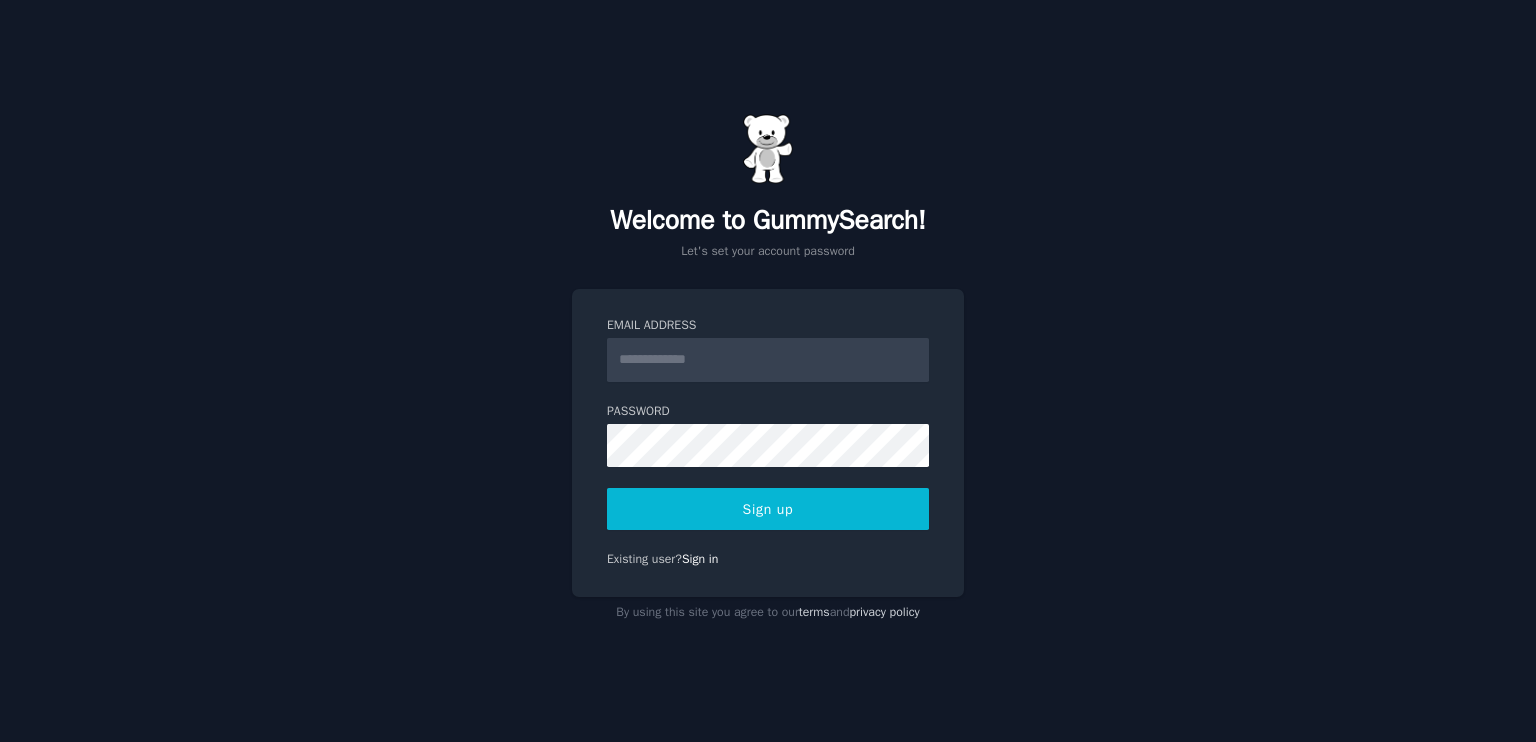 scroll, scrollTop: 0, scrollLeft: 0, axis: both 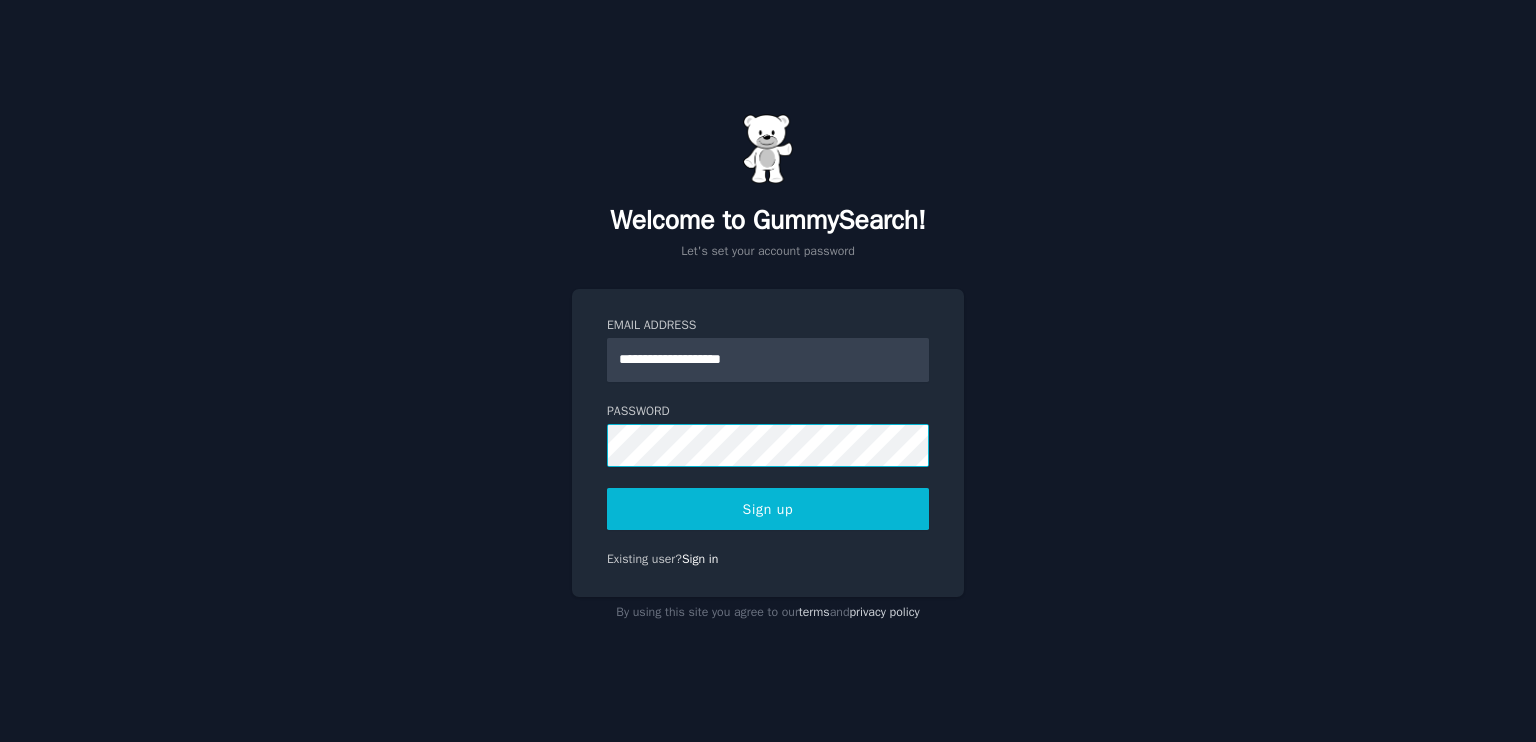 click on "Sign up" at bounding box center (768, 509) 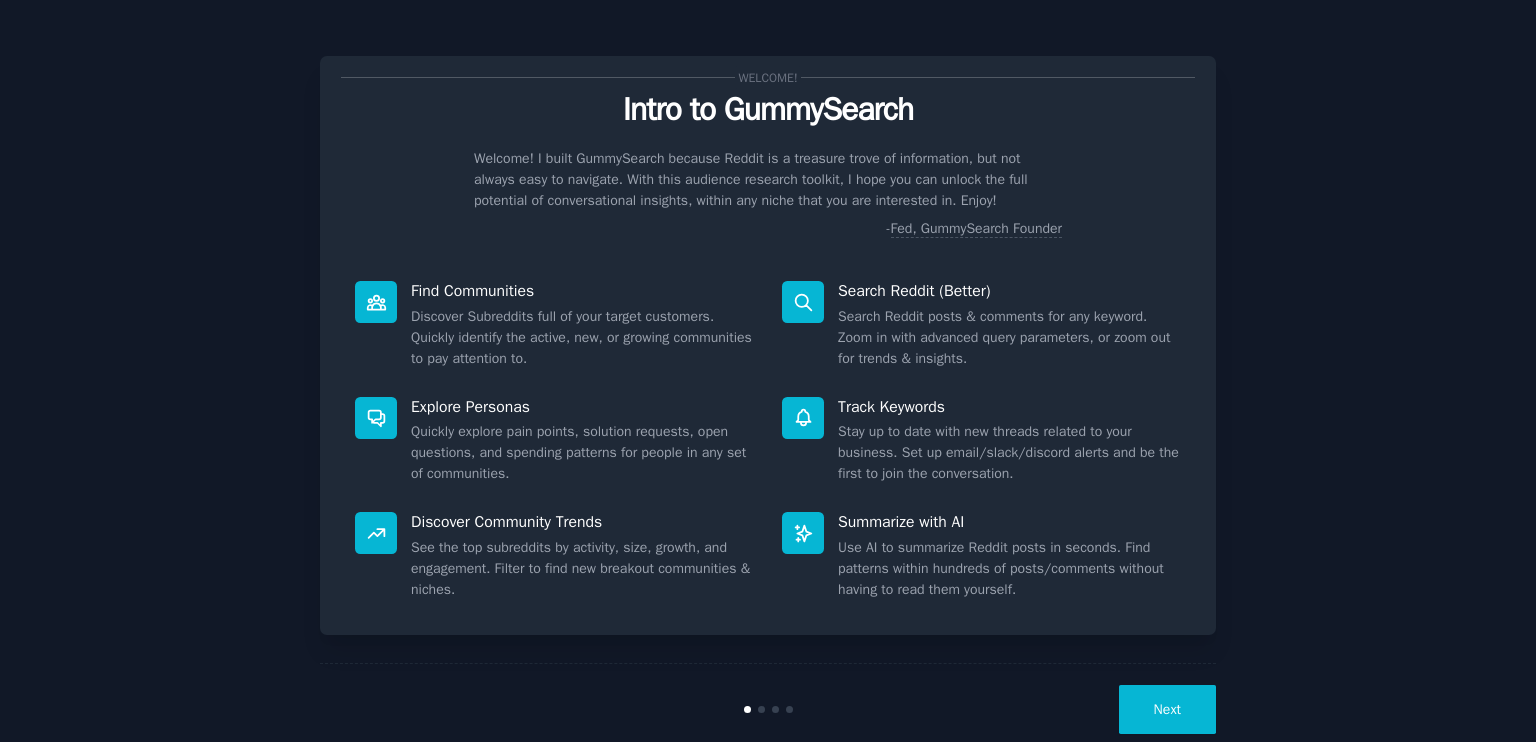 scroll, scrollTop: 0, scrollLeft: 0, axis: both 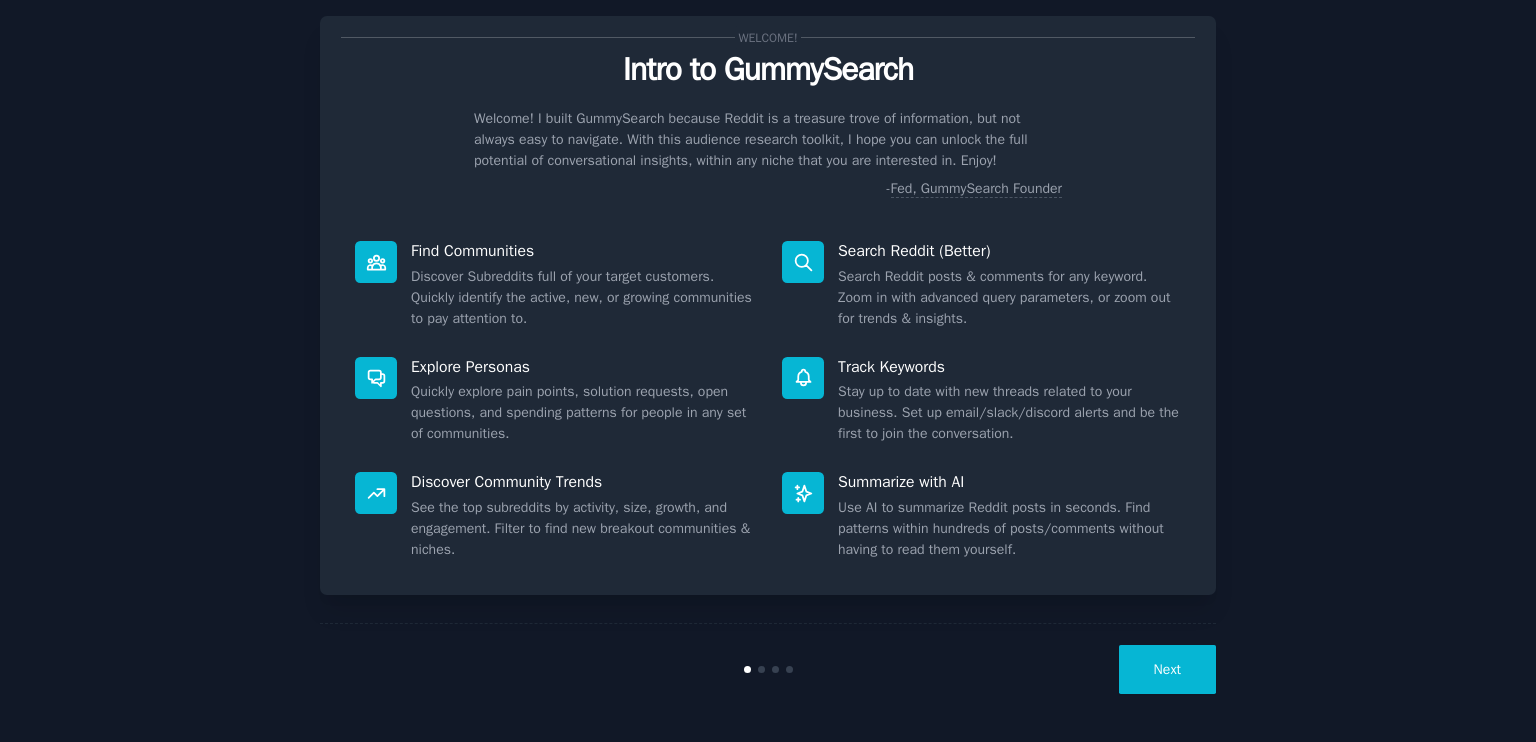 click on "Next" at bounding box center [1167, 669] 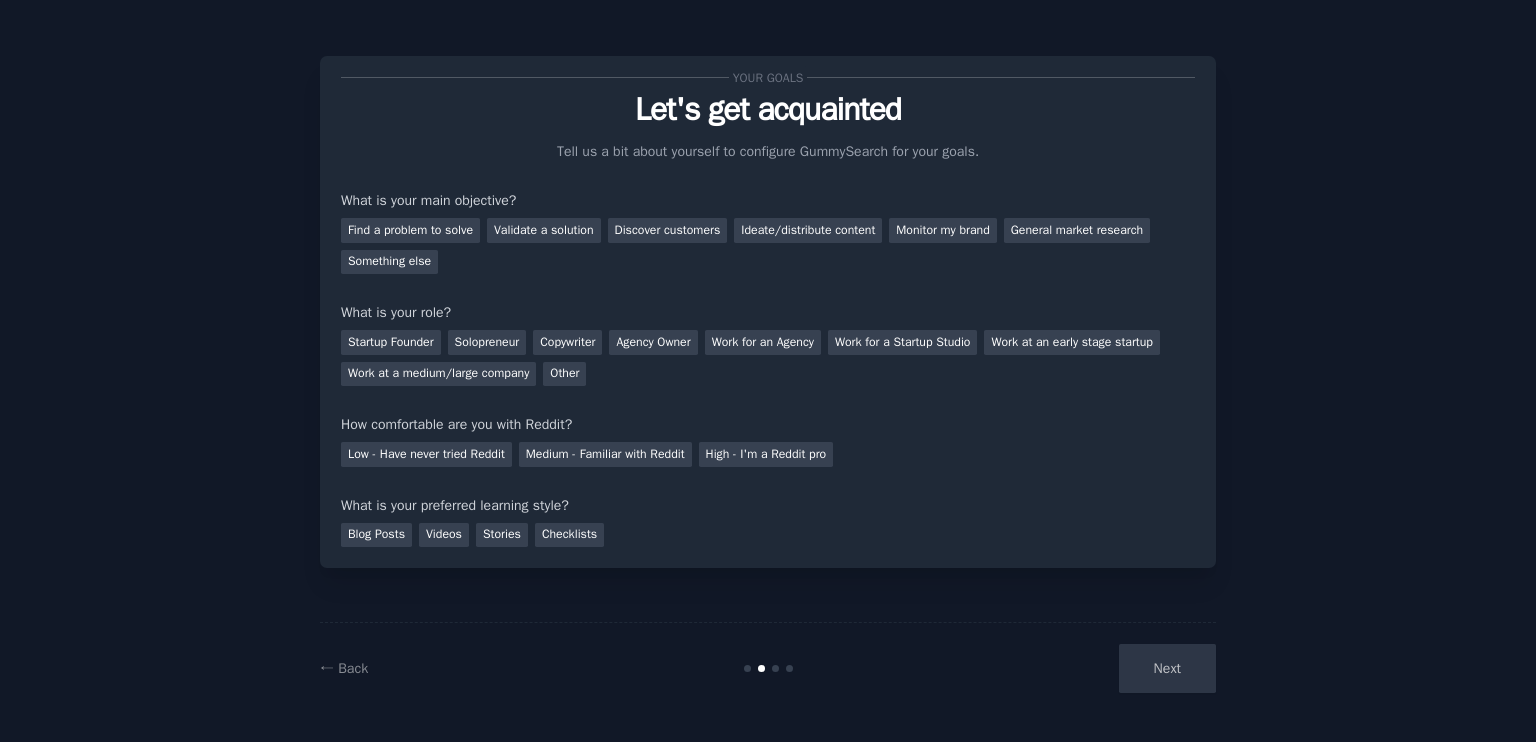 click on "Next" at bounding box center (1066, 668) 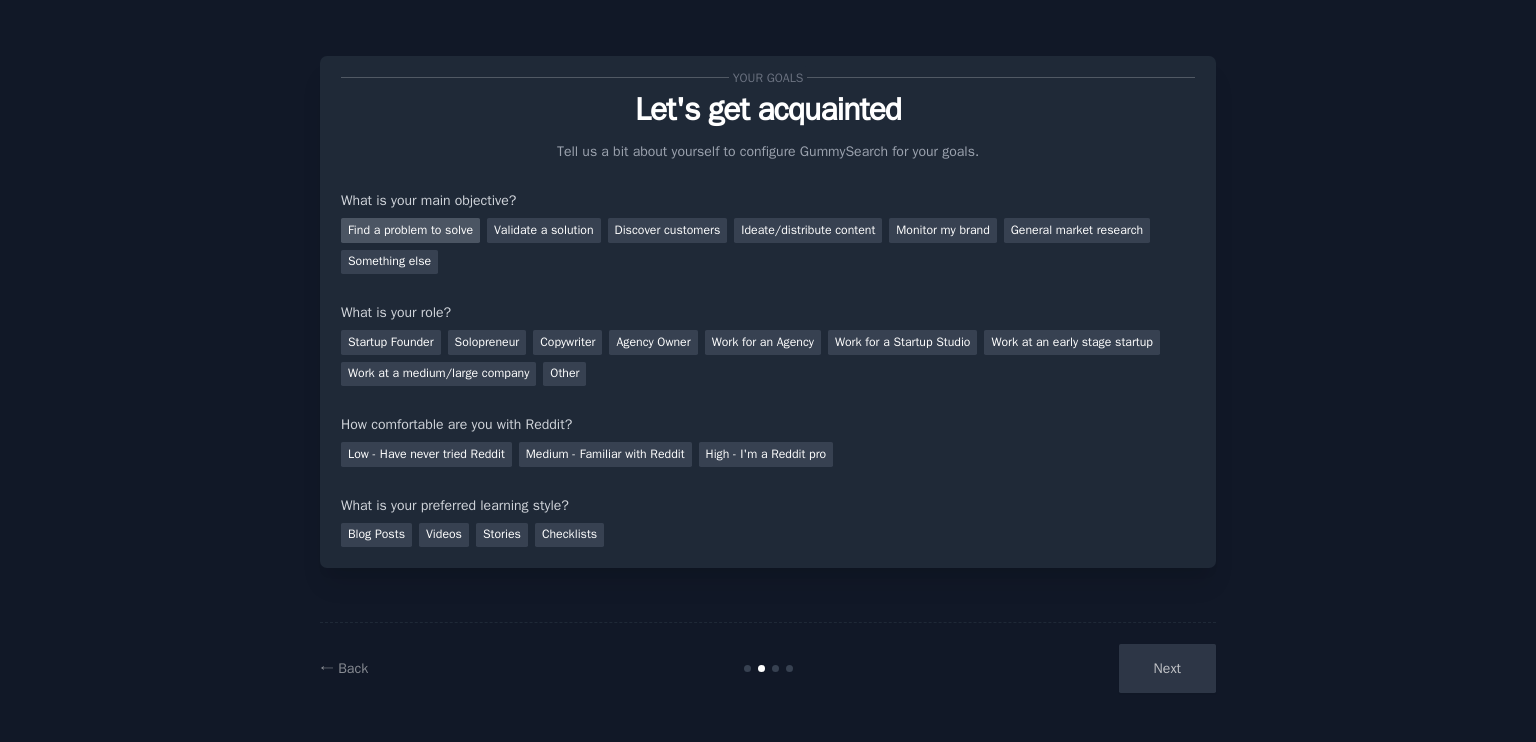 click on "Find a problem to solve" at bounding box center [410, 230] 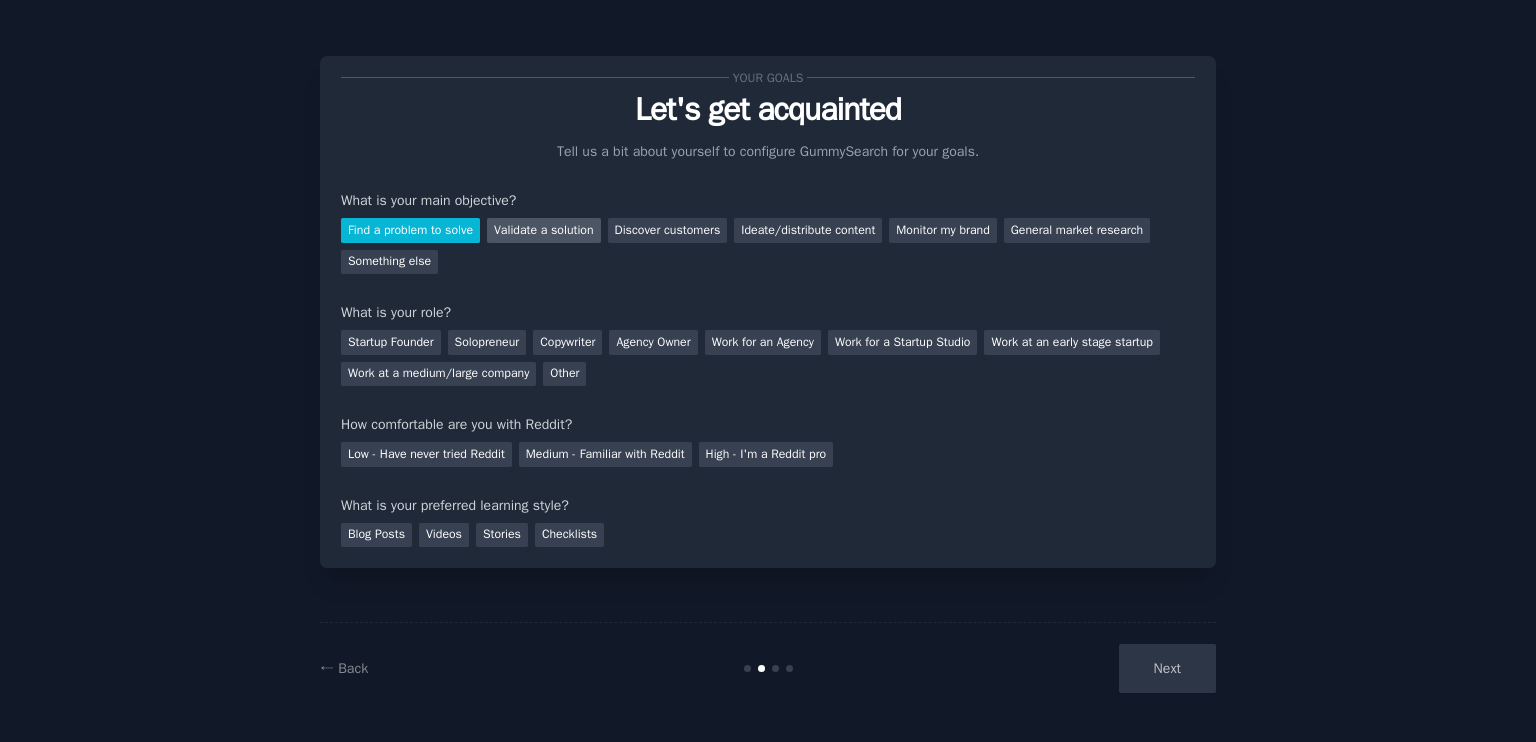 click on "Validate a solution" at bounding box center [544, 230] 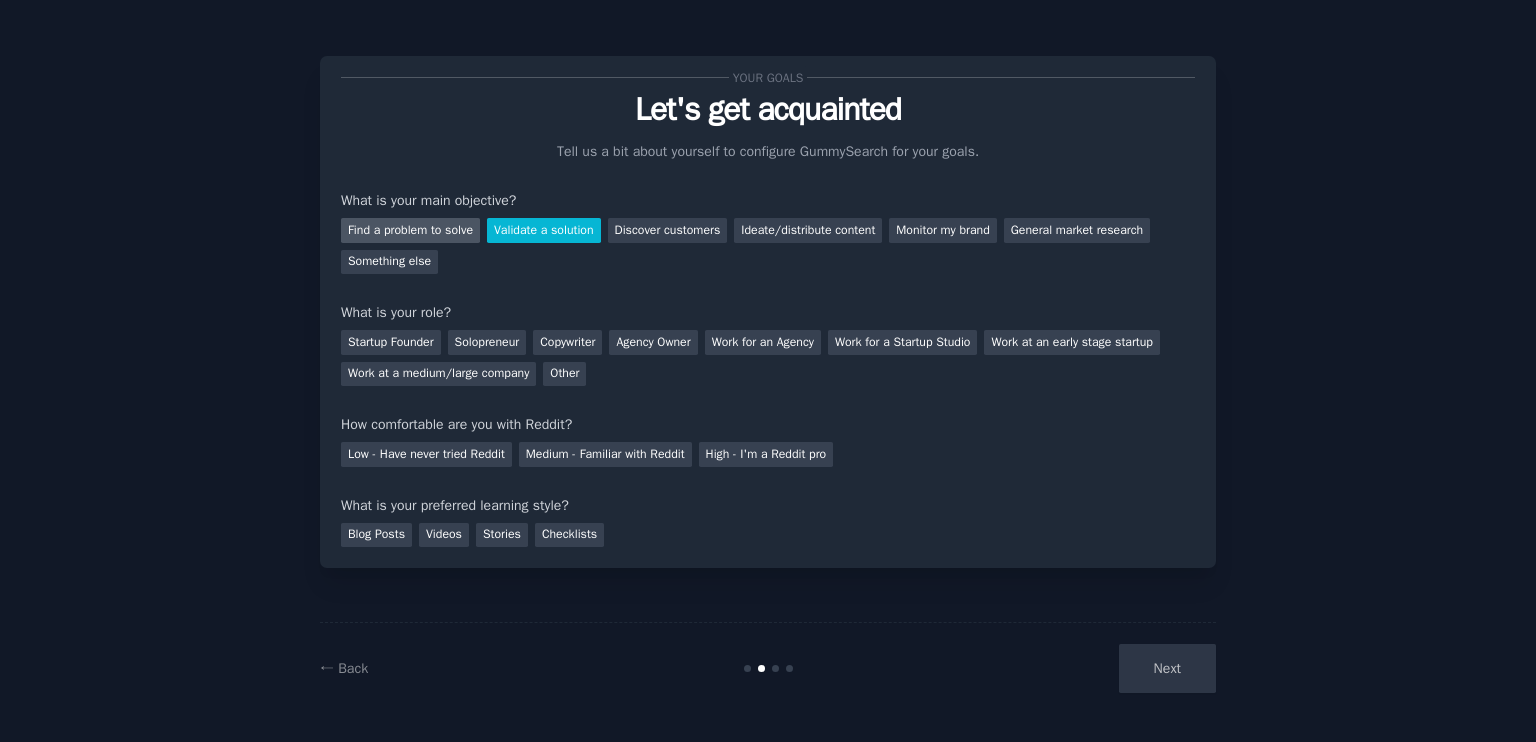 click on "Find a problem to solve" at bounding box center (410, 230) 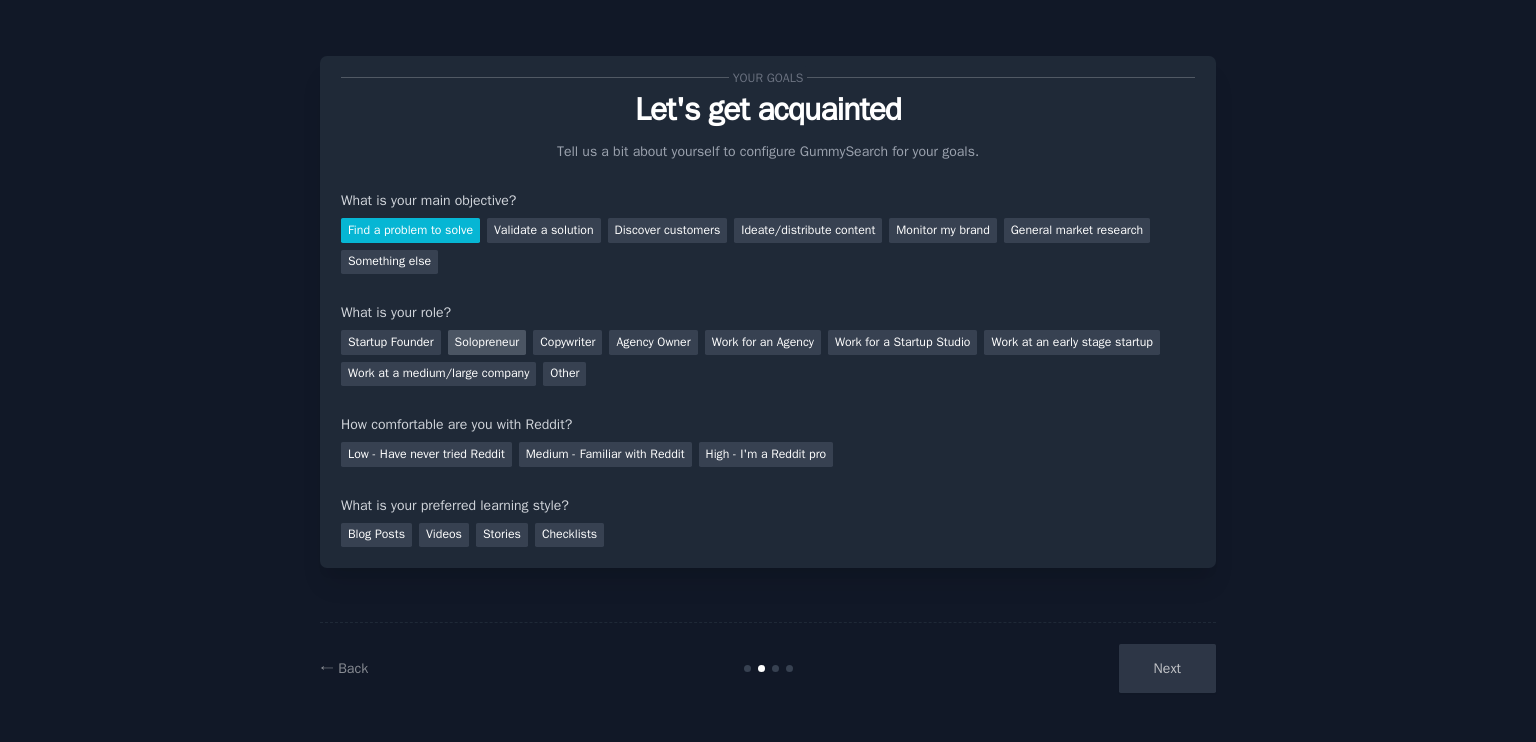 click on "Solopreneur" at bounding box center [487, 342] 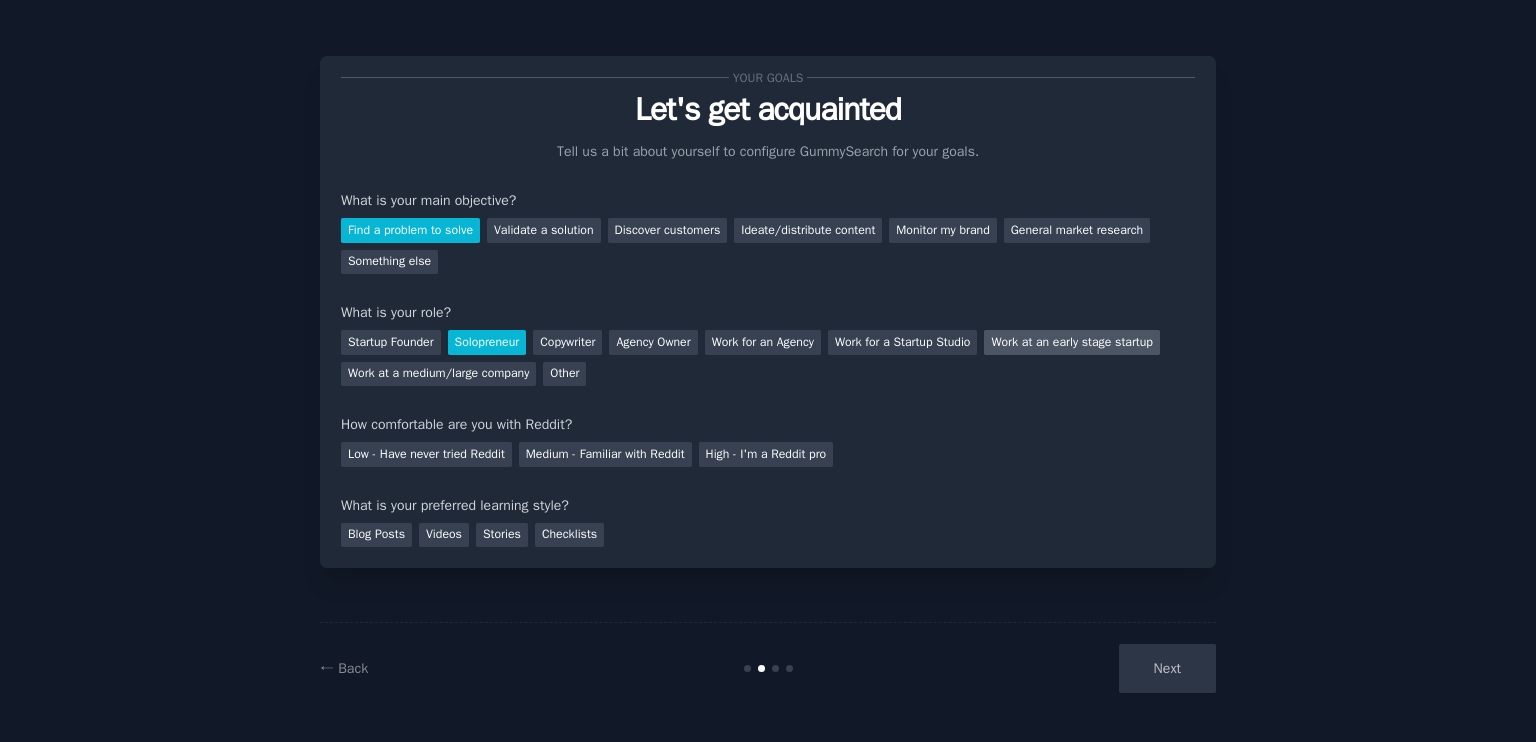 click on "Work at an early stage startup" at bounding box center (1071, 342) 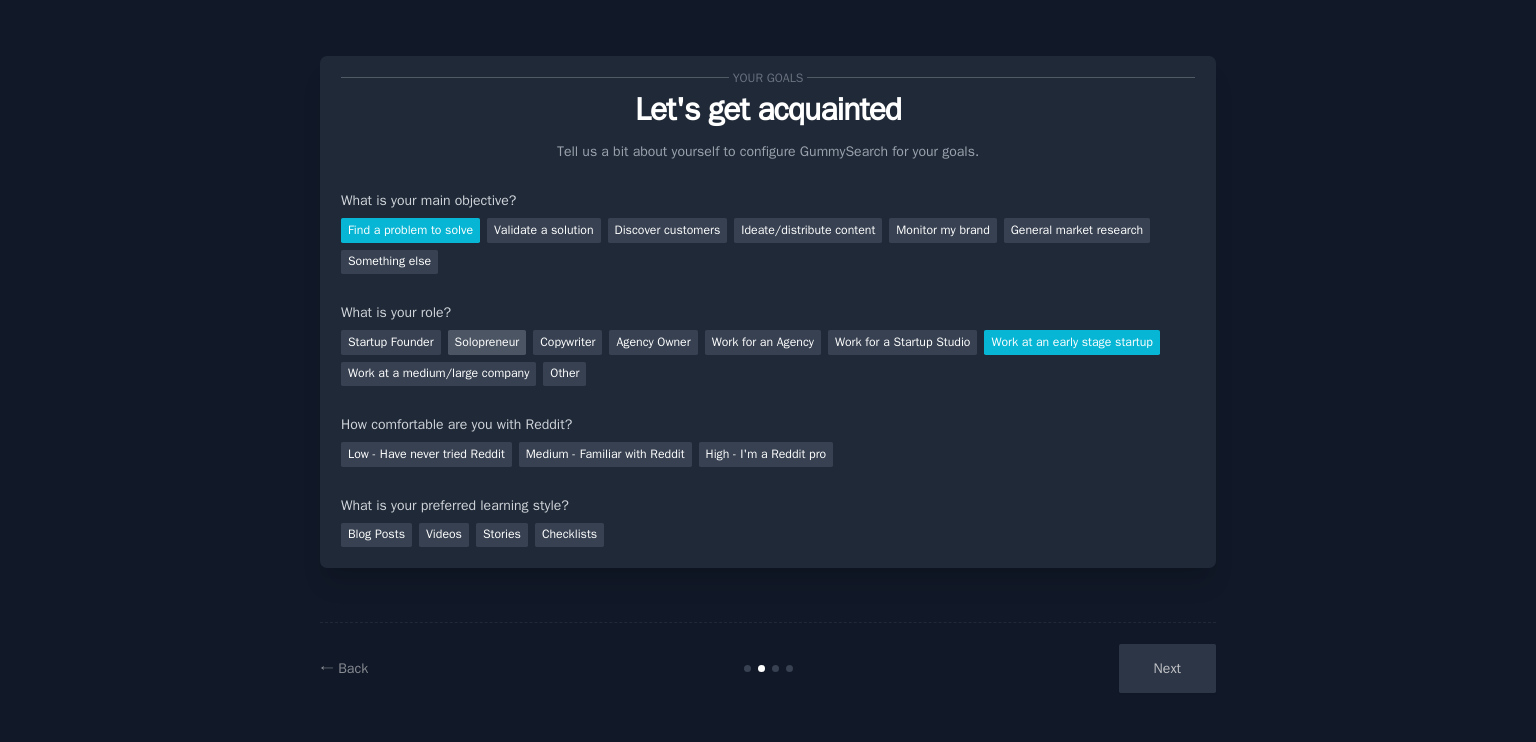 click on "Solopreneur" at bounding box center (487, 342) 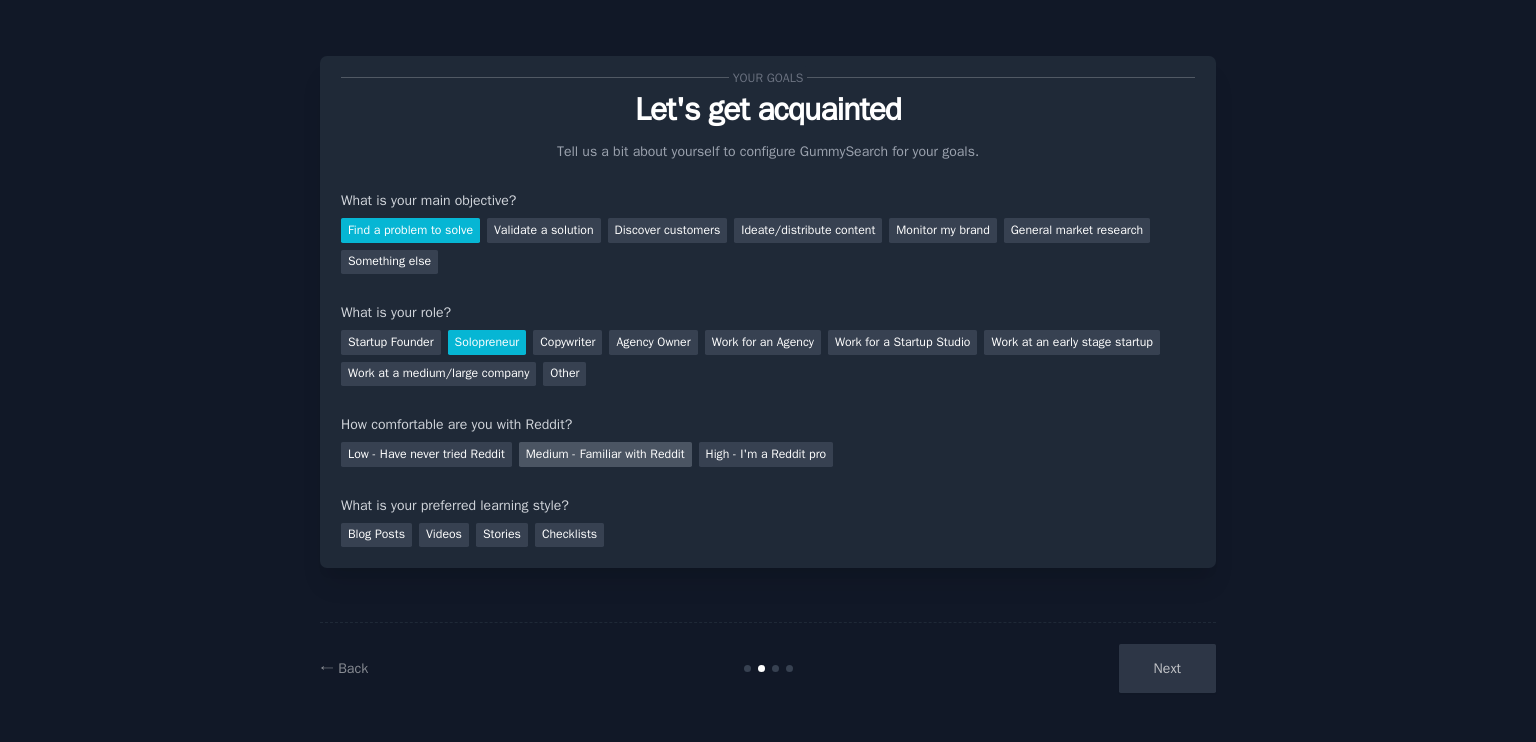 click on "Medium - Familiar with Reddit" at bounding box center (605, 454) 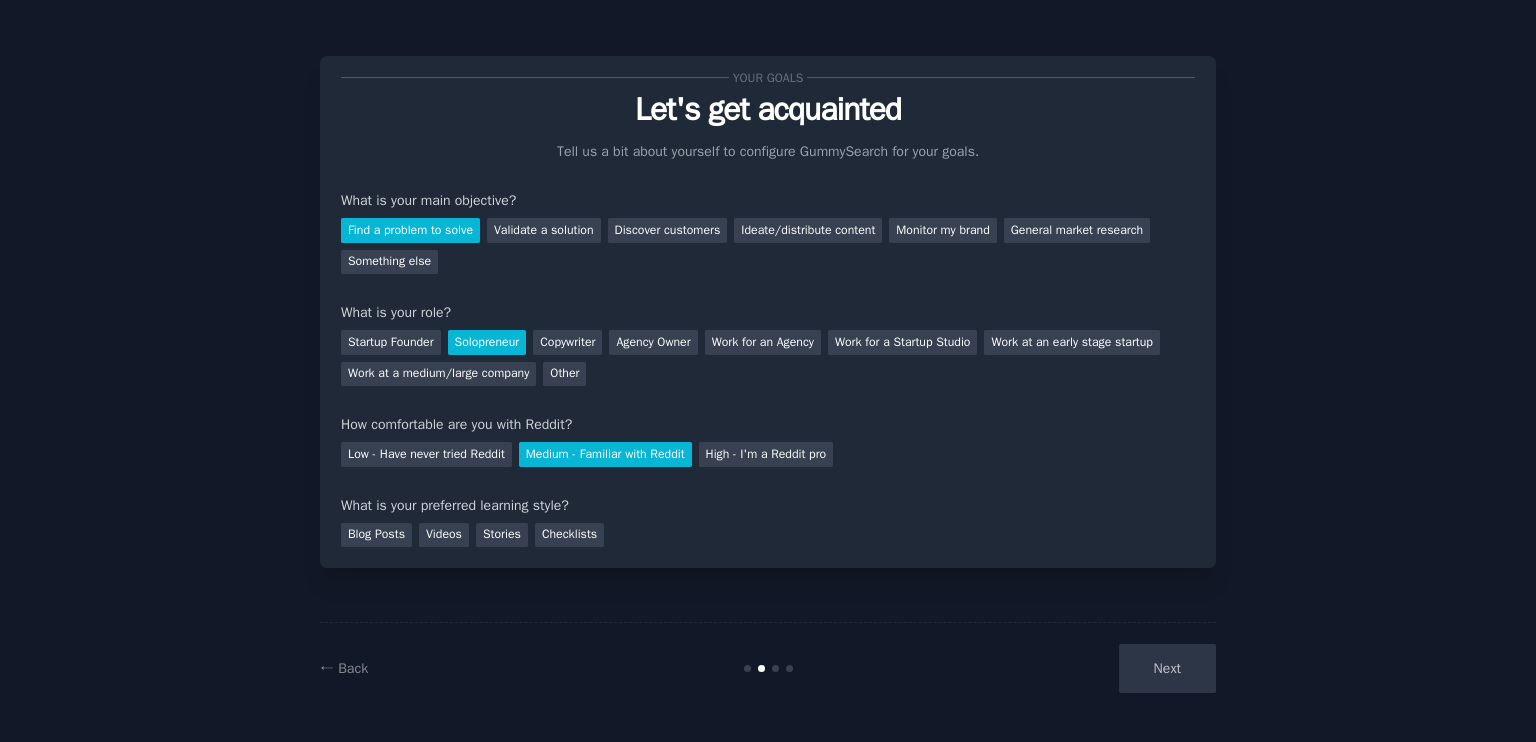 click on "What is your preferred learning style?" at bounding box center (768, 505) 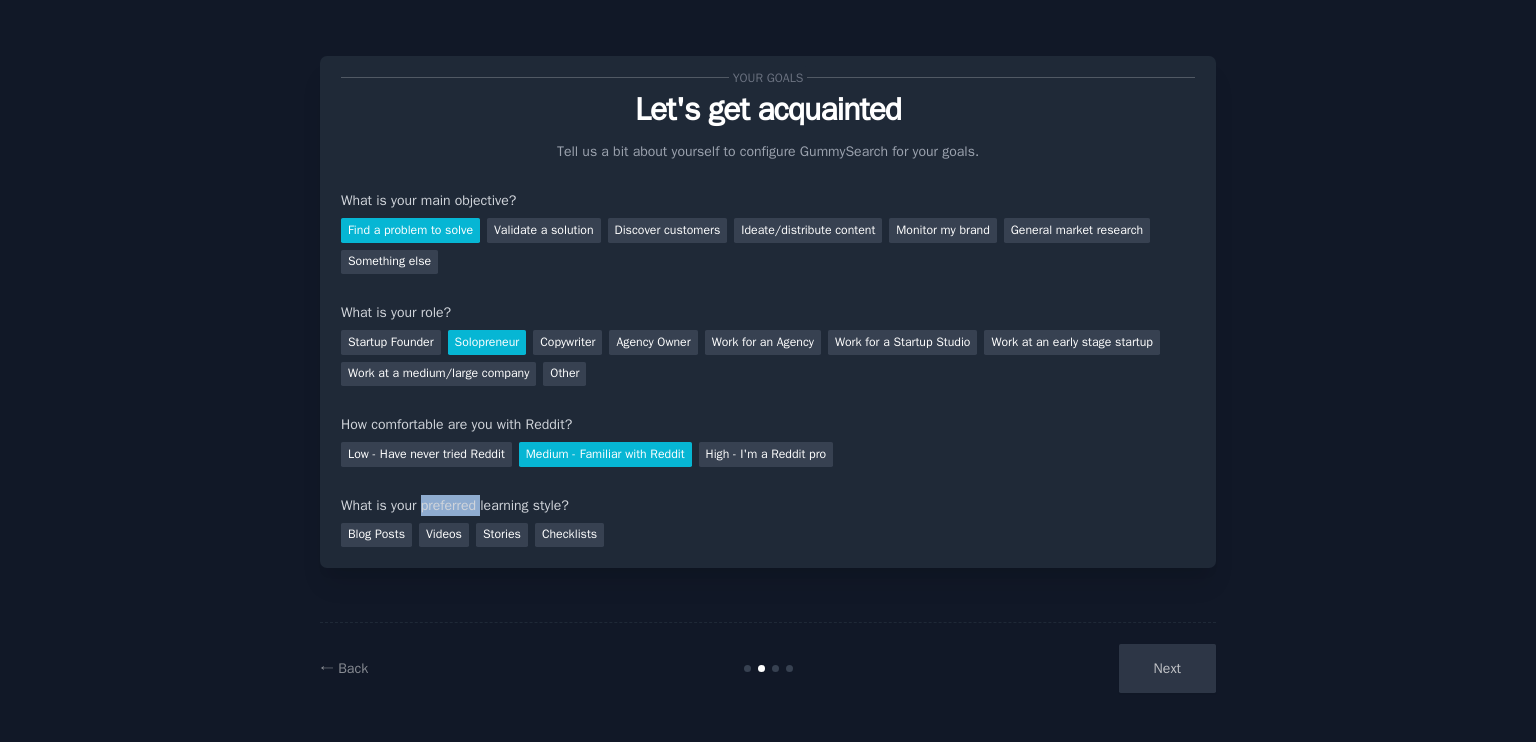 click on "What is your preferred learning style?" at bounding box center (768, 505) 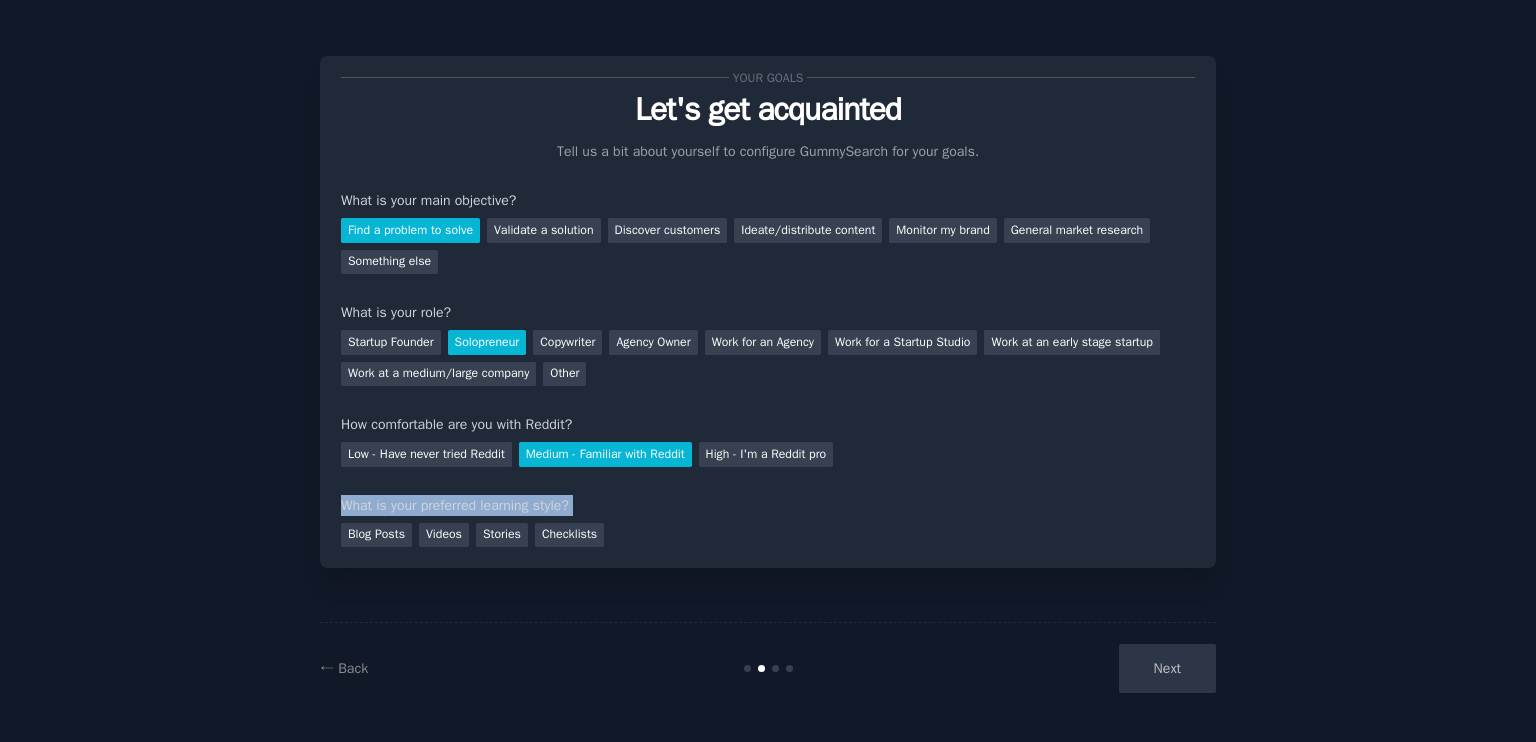 click on "What is your preferred learning style?" at bounding box center [768, 505] 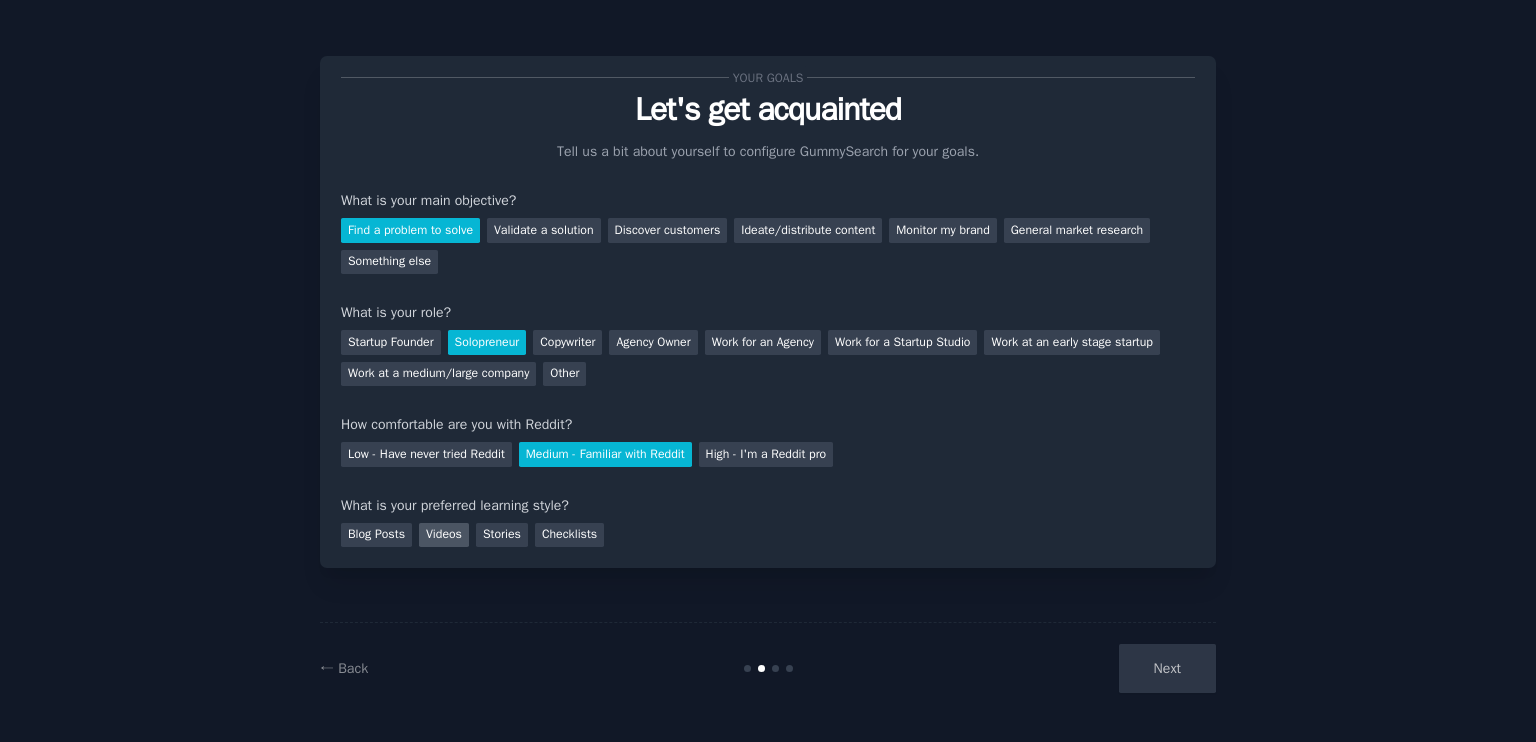 click on "Videos" at bounding box center [444, 535] 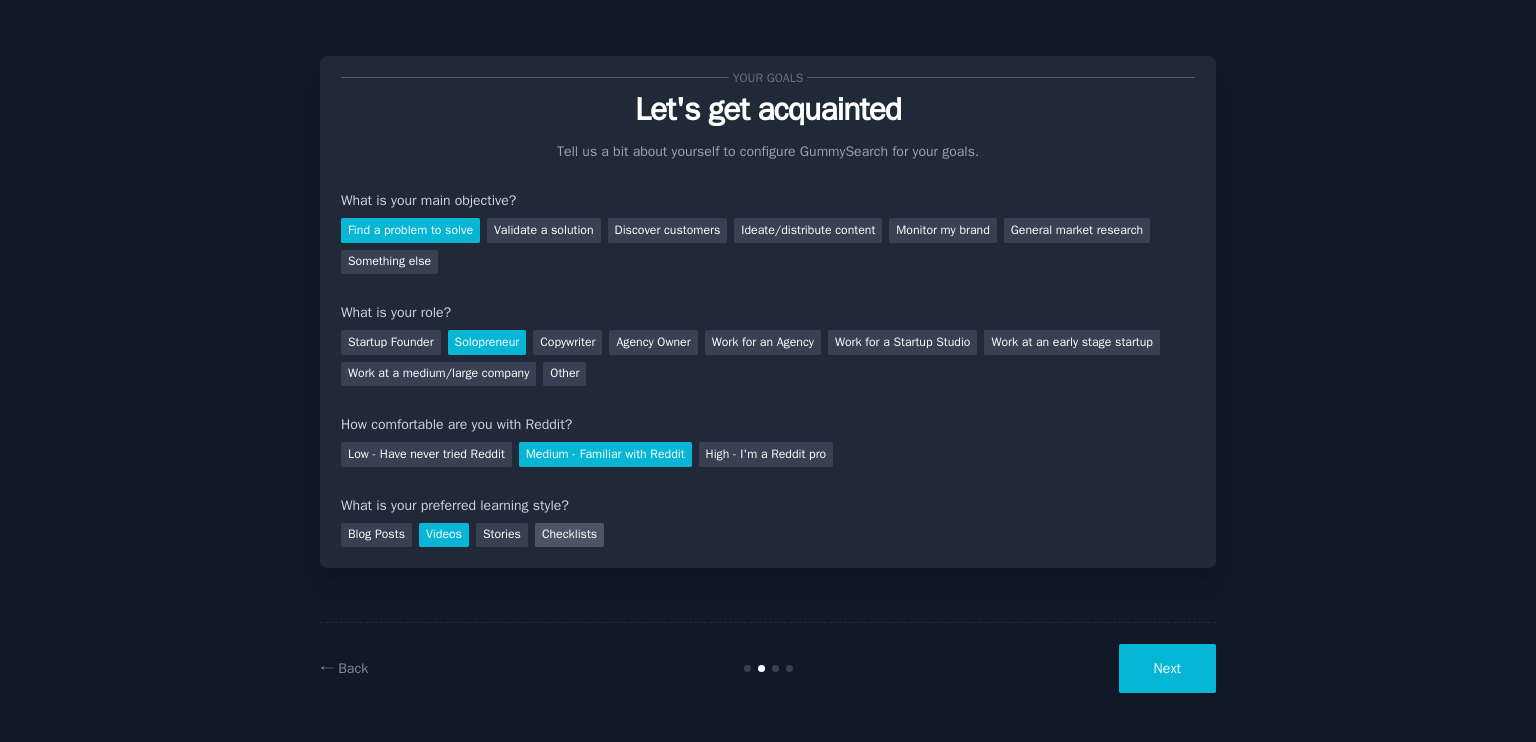 click on "Checklists" at bounding box center [569, 535] 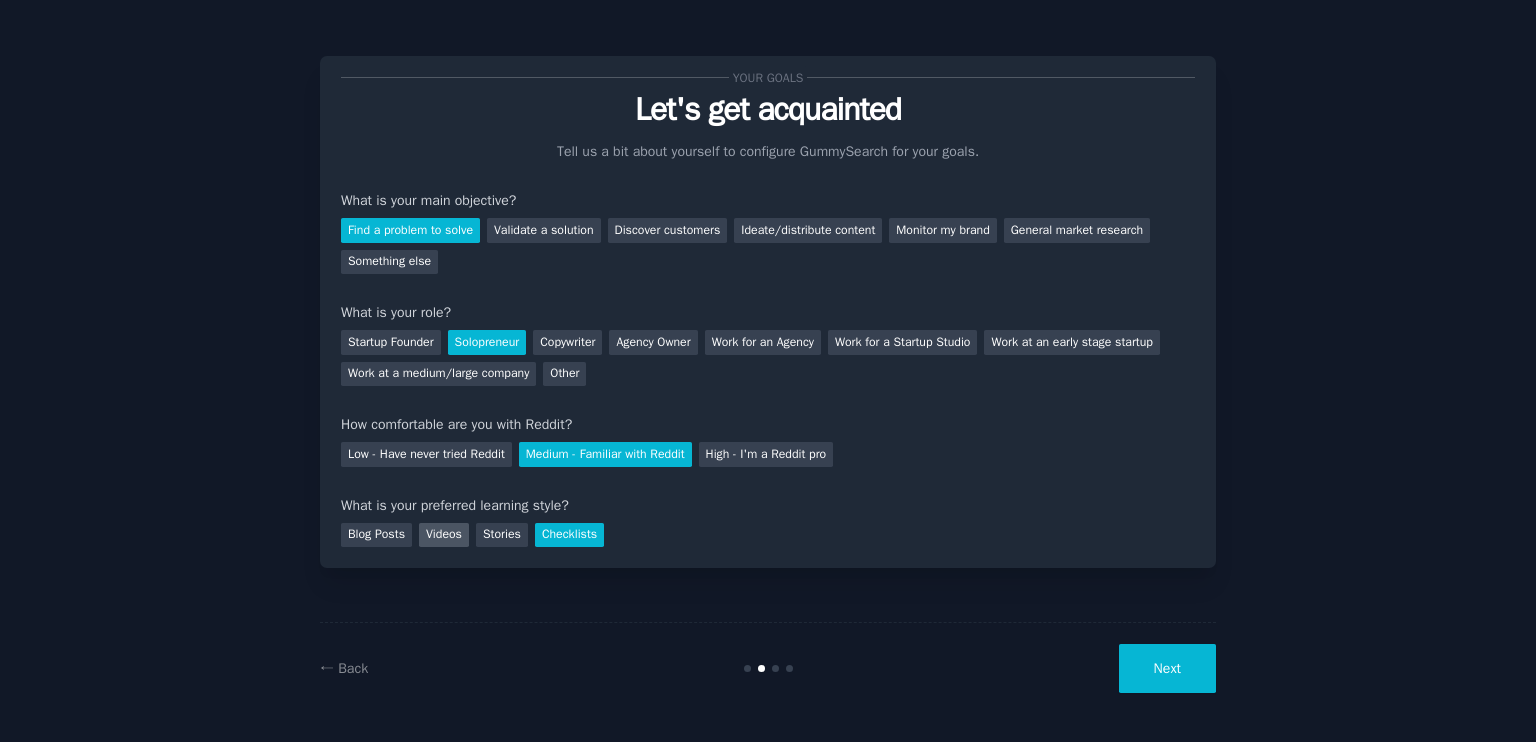 click on "Videos" at bounding box center (444, 535) 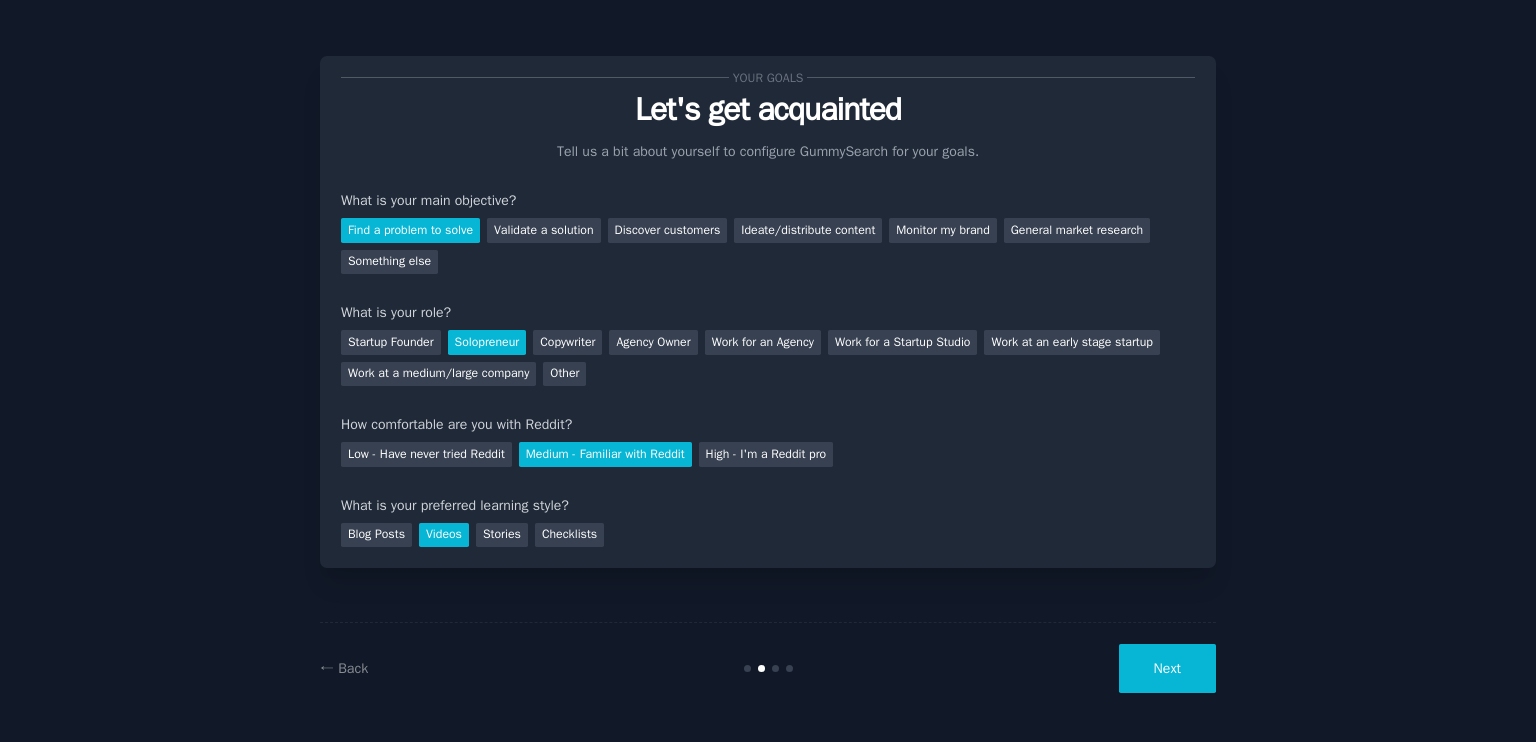 click on "Next" at bounding box center (1167, 668) 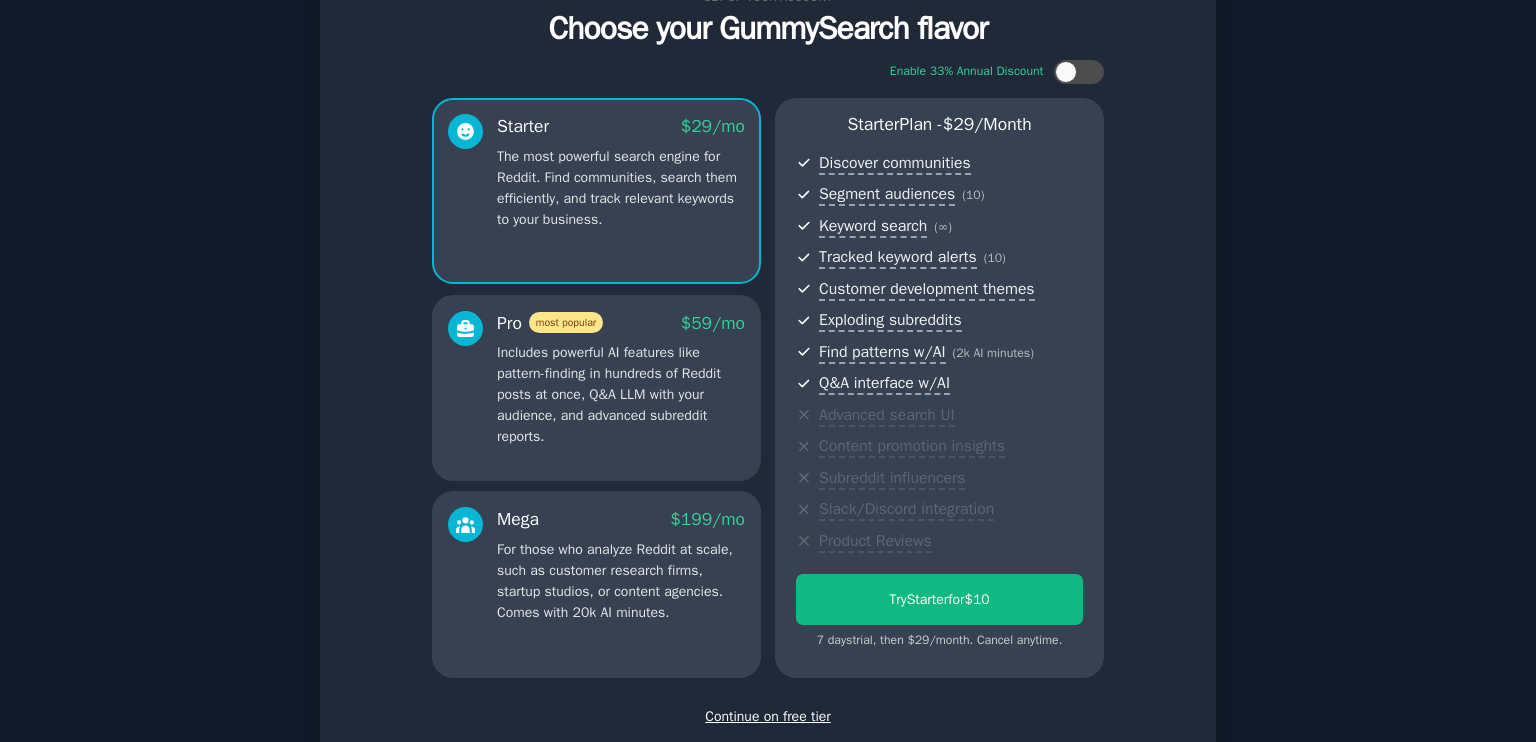scroll, scrollTop: 200, scrollLeft: 0, axis: vertical 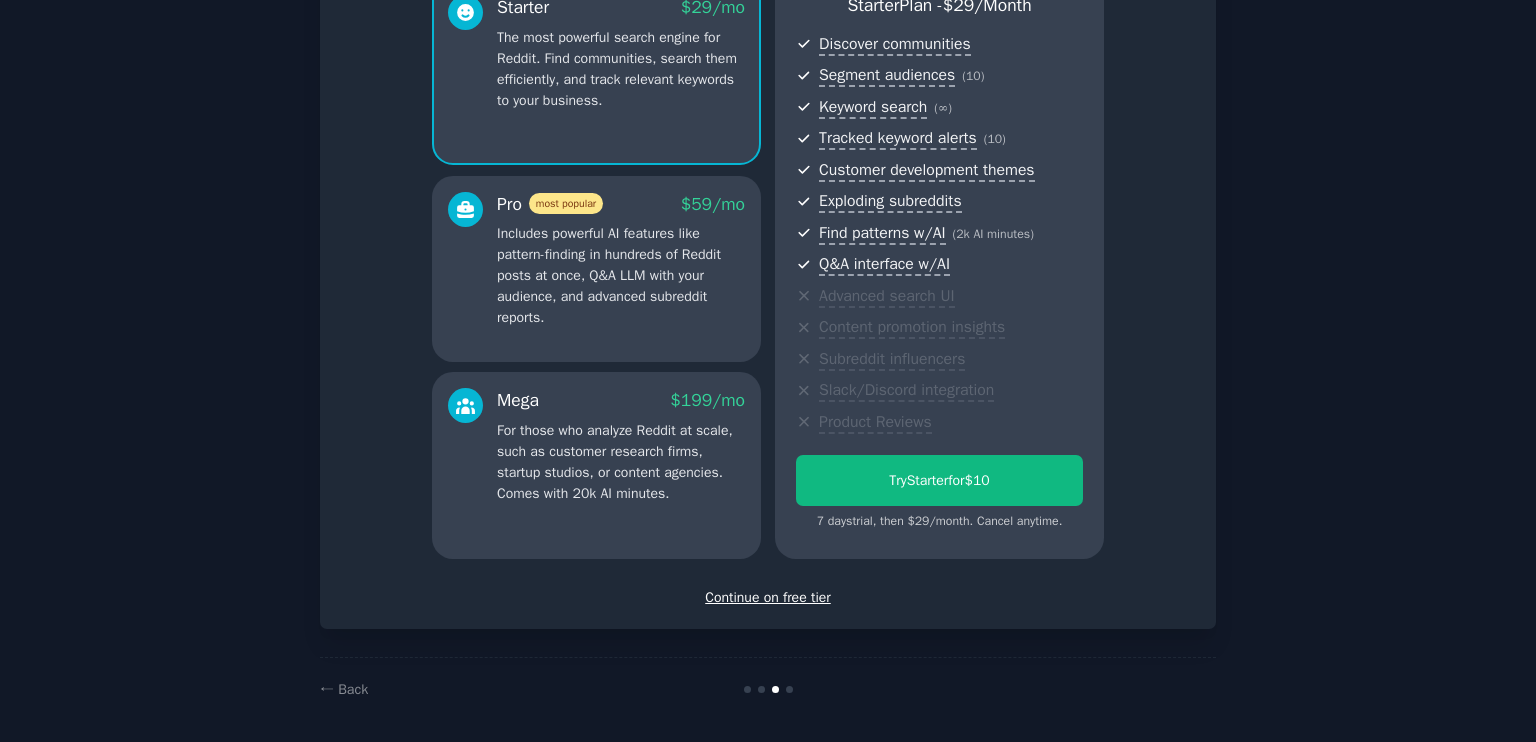 click on "Continue on free tier" at bounding box center [768, 597] 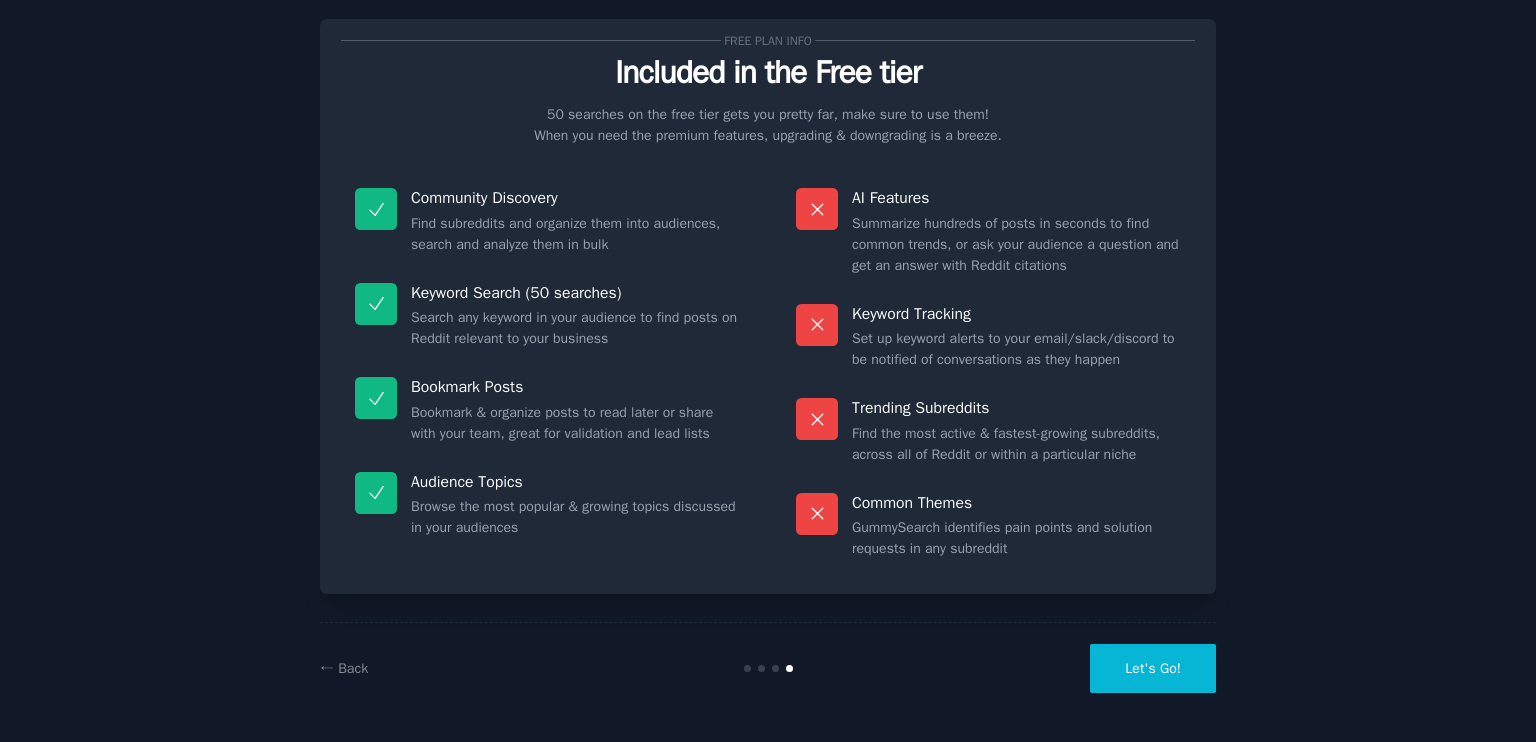 scroll, scrollTop: 36, scrollLeft: 0, axis: vertical 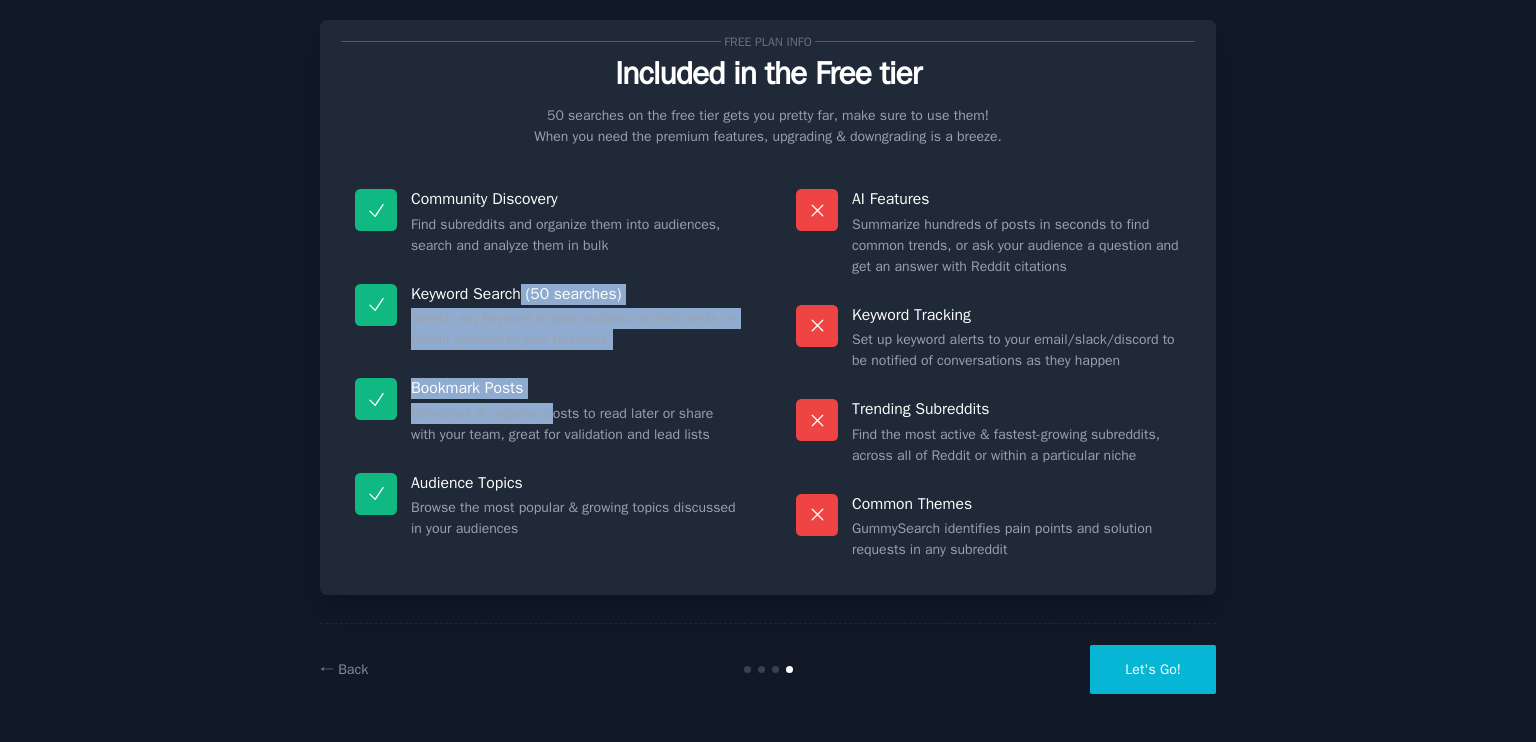 drag, startPoint x: 520, startPoint y: 290, endPoint x: 555, endPoint y: 407, distance: 122.12289 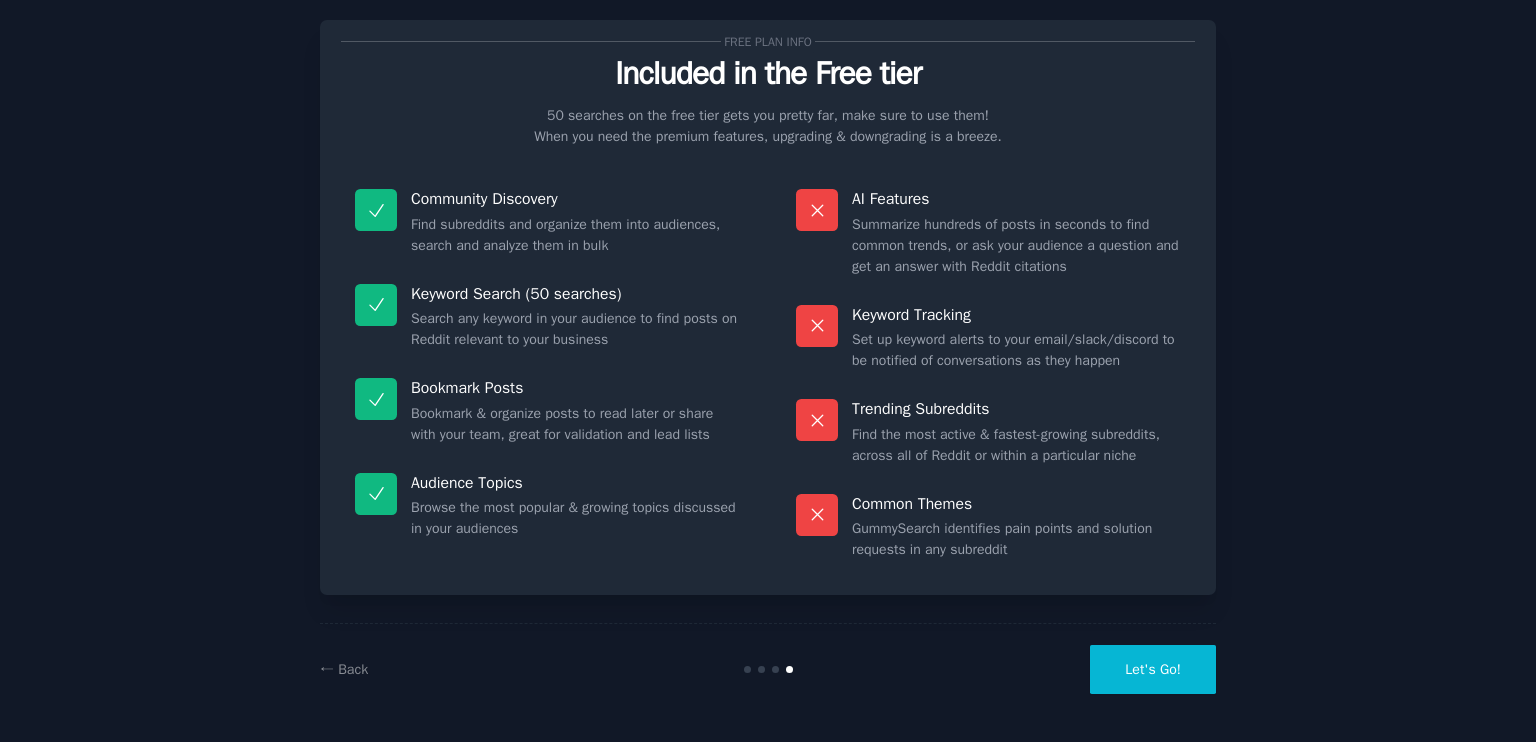 click on "Let's Go!" at bounding box center (1153, 669) 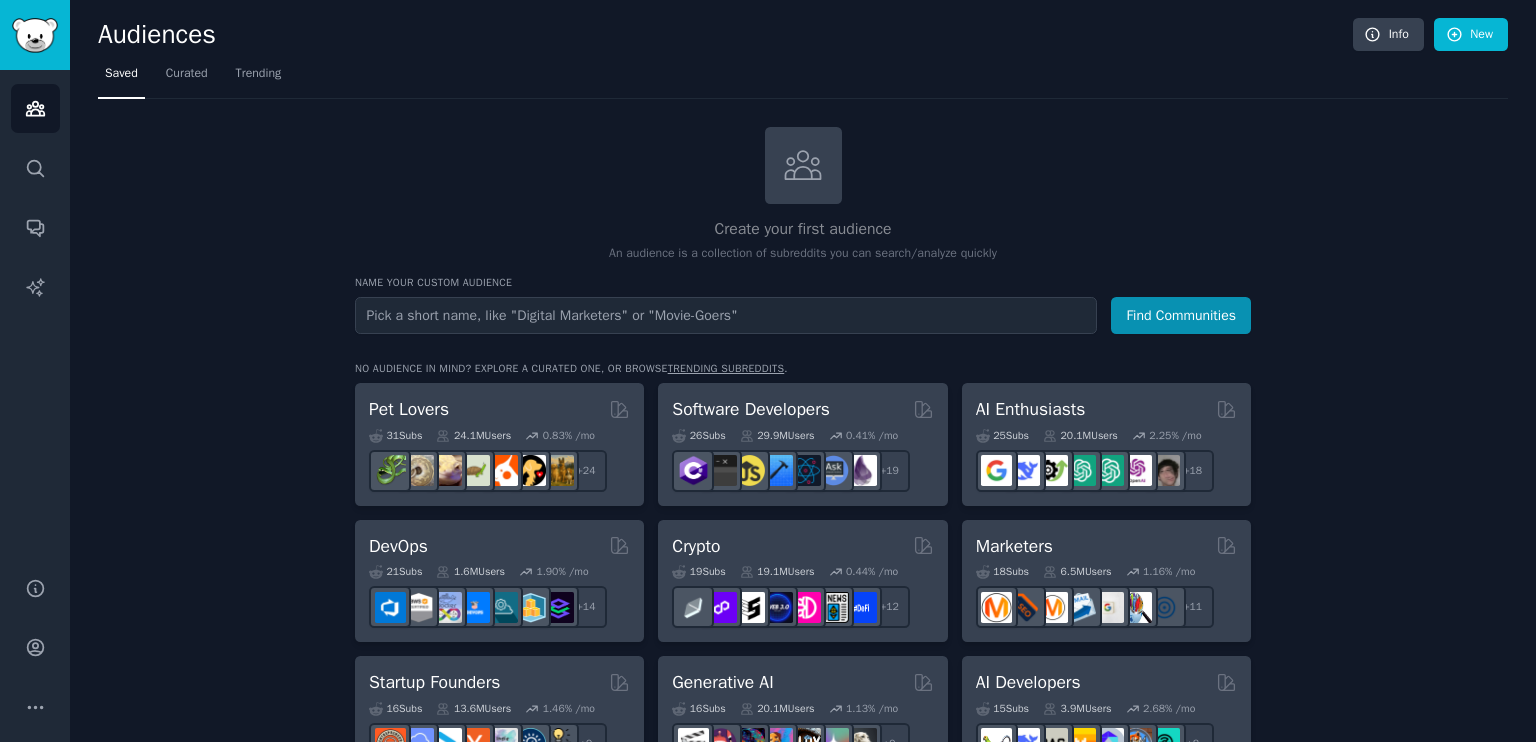 click at bounding box center [726, 315] 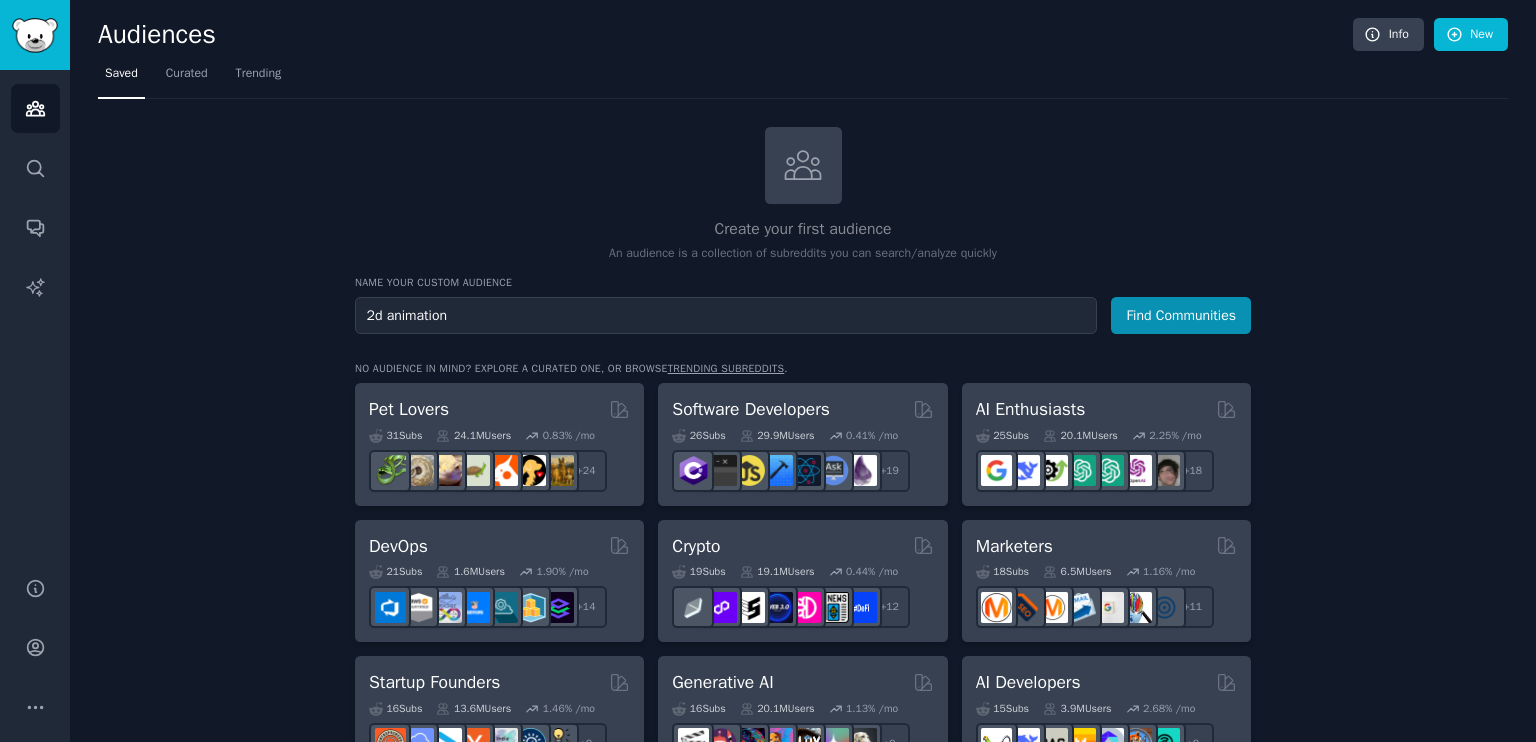 type on "2d animation" 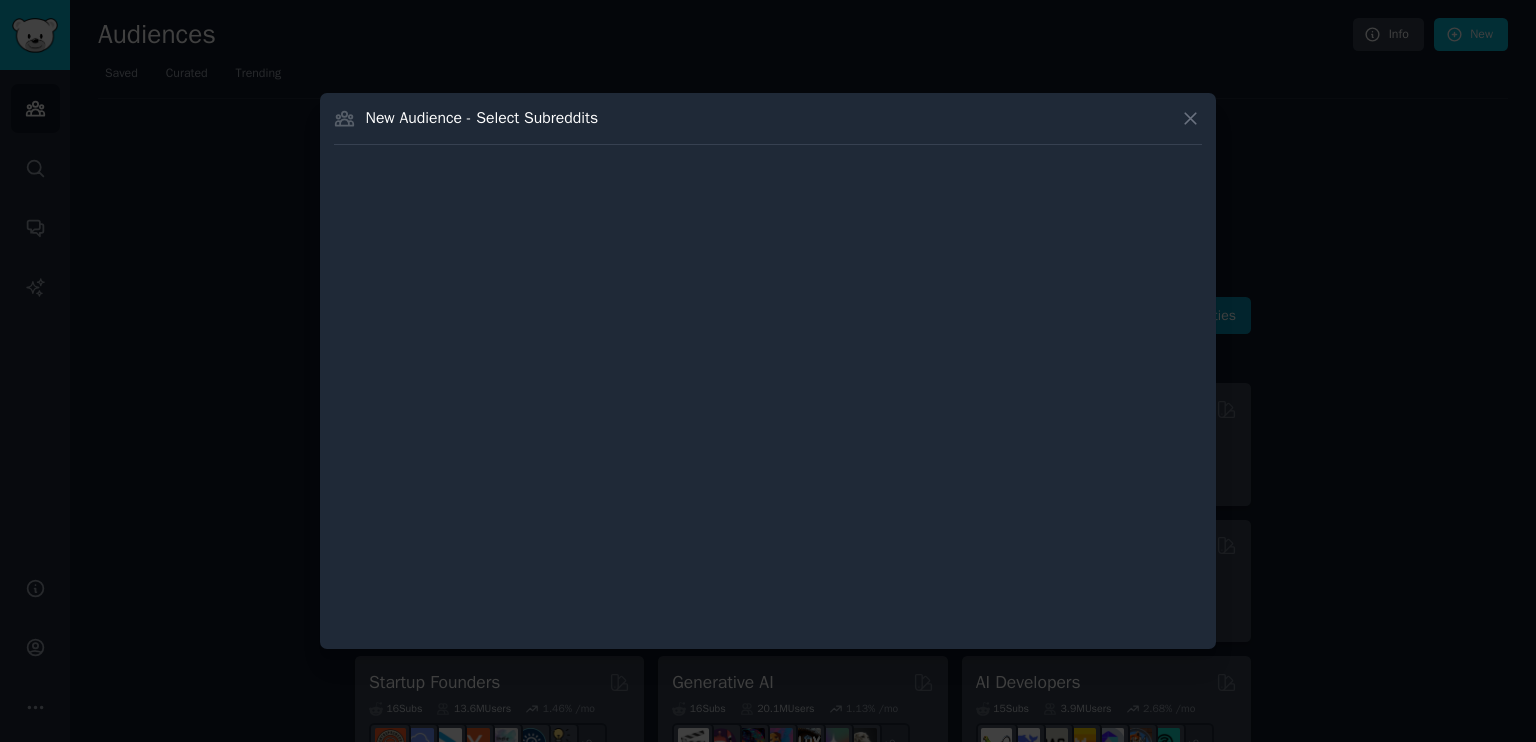 type 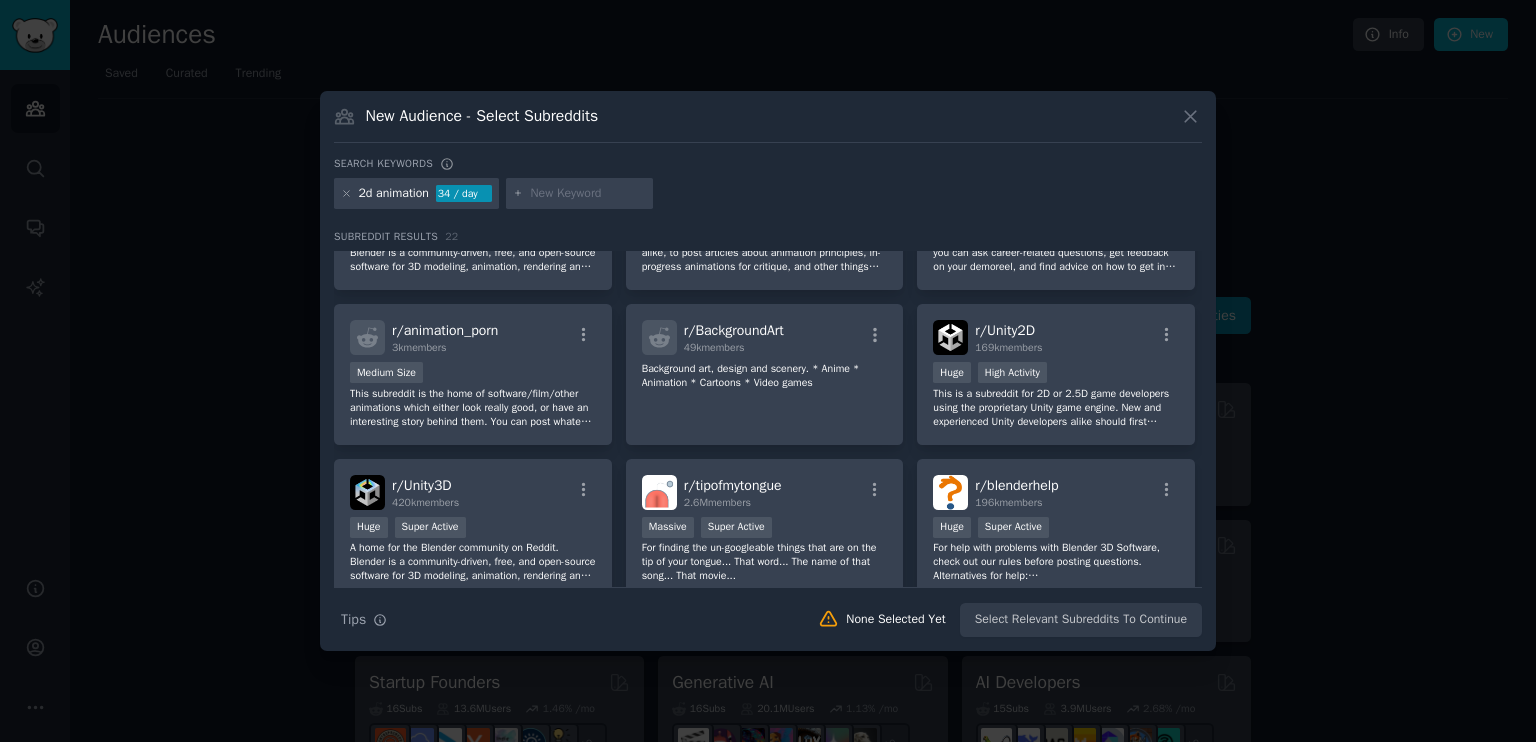 scroll, scrollTop: 0, scrollLeft: 0, axis: both 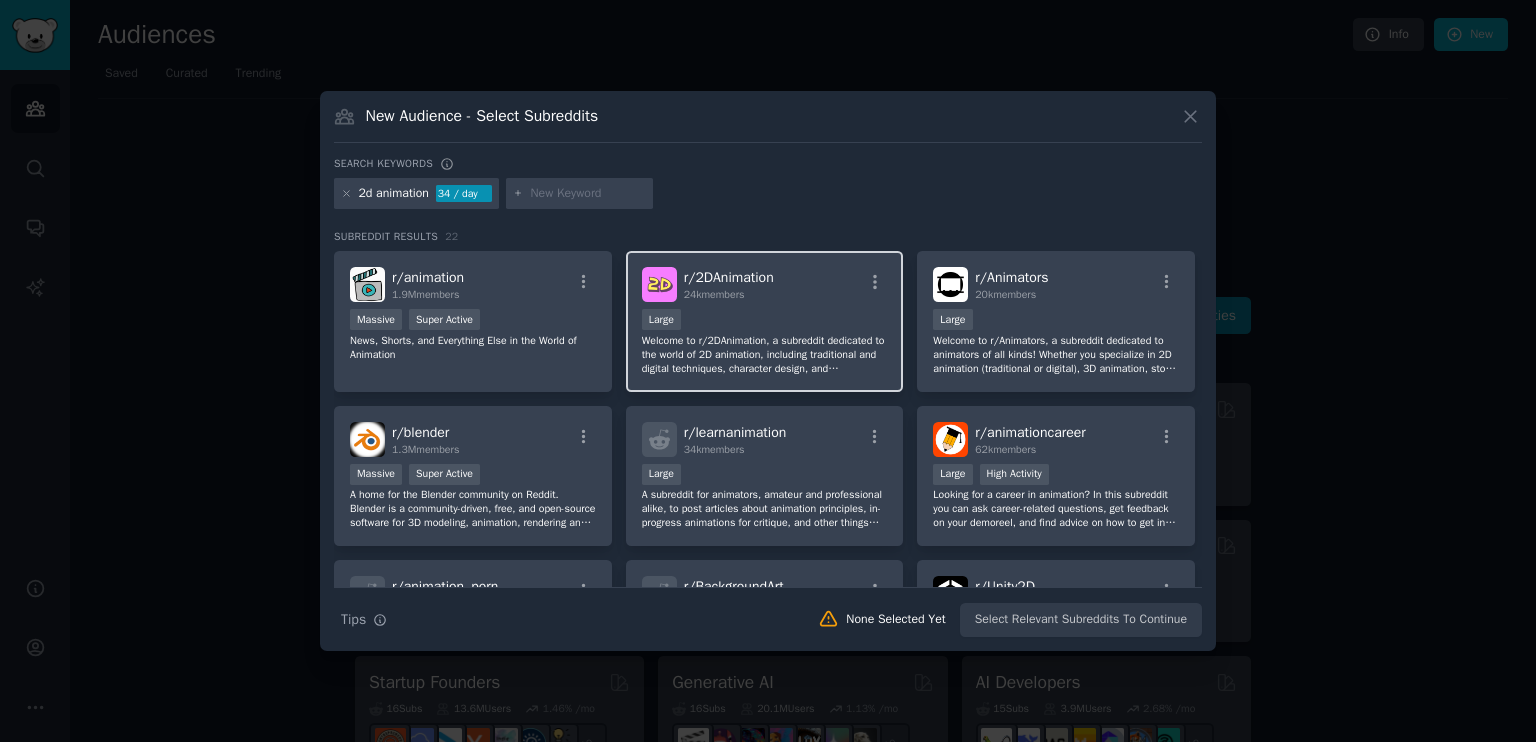 click on "r/ 2DAnimation 24k  members" at bounding box center (765, 284) 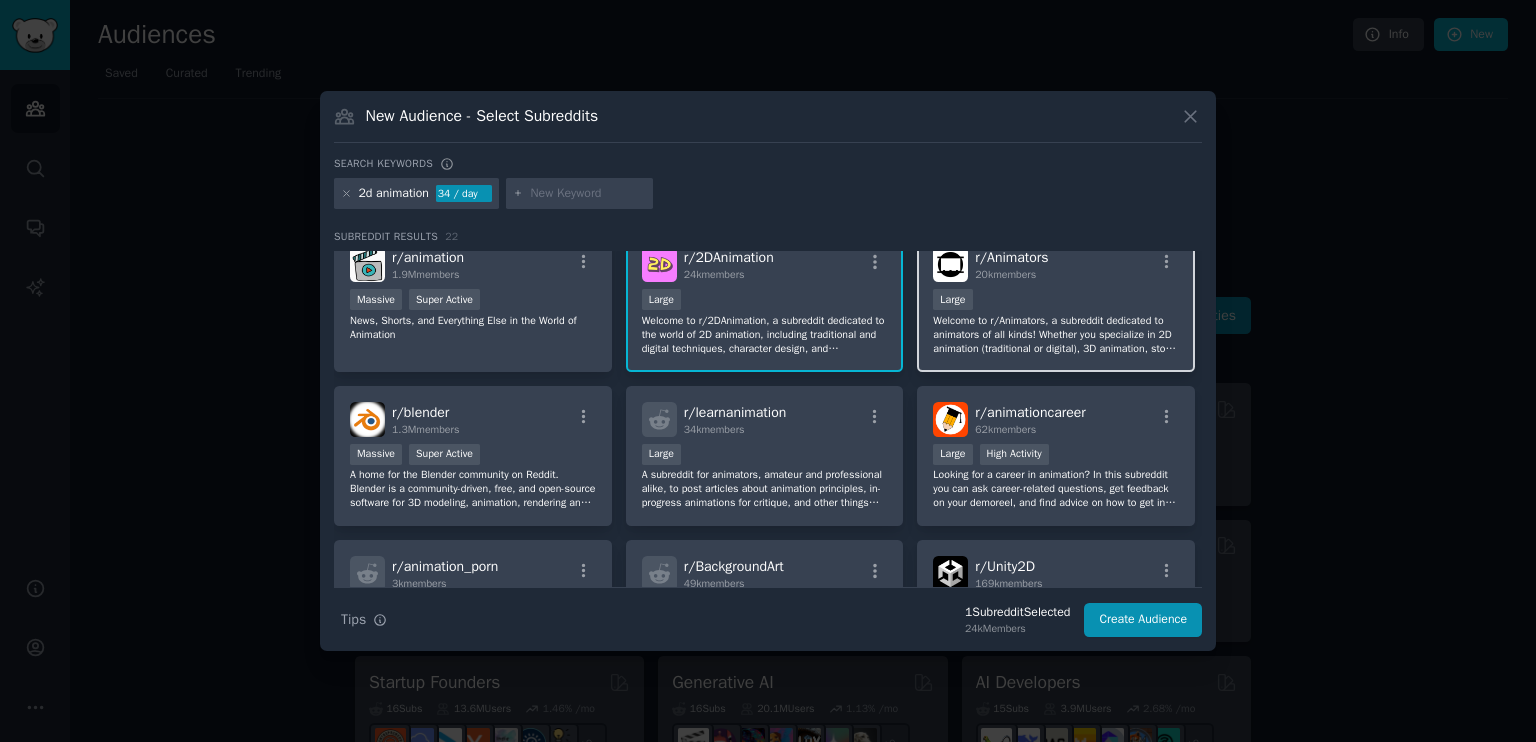 scroll, scrollTop: 22, scrollLeft: 0, axis: vertical 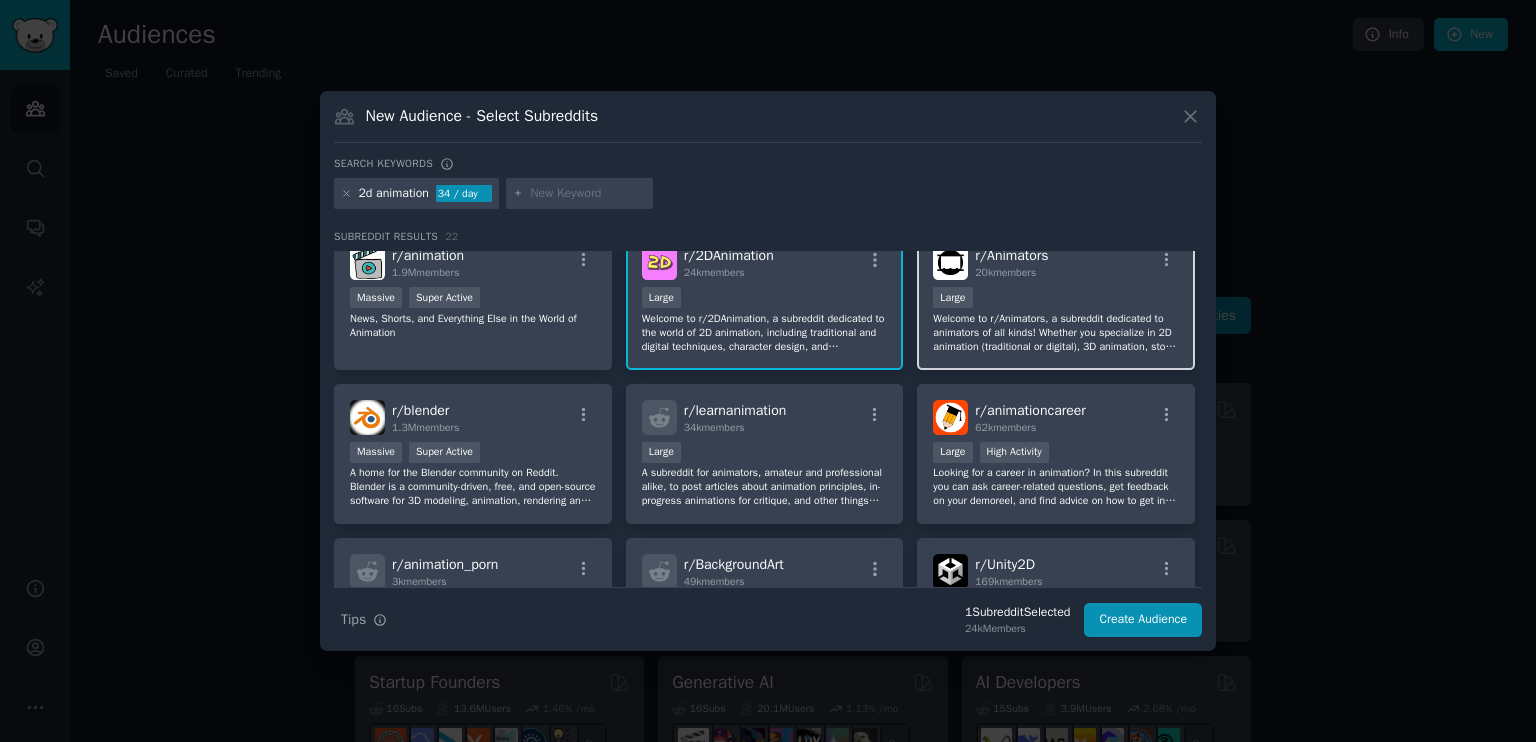 click on "Welcome to r/Animators, a subreddit dedicated to animators of all kinds! Whether you specialize in 2D animation (traditional or digital), 3D animation, stop motion, character design, or storyboarding, this community is a place for you to share your work, connect with other animators, and collaborate on projects. You can also use this subreddit to find job opportunities, hire other animators, or showcase your skills to potential employers." at bounding box center [1056, 333] 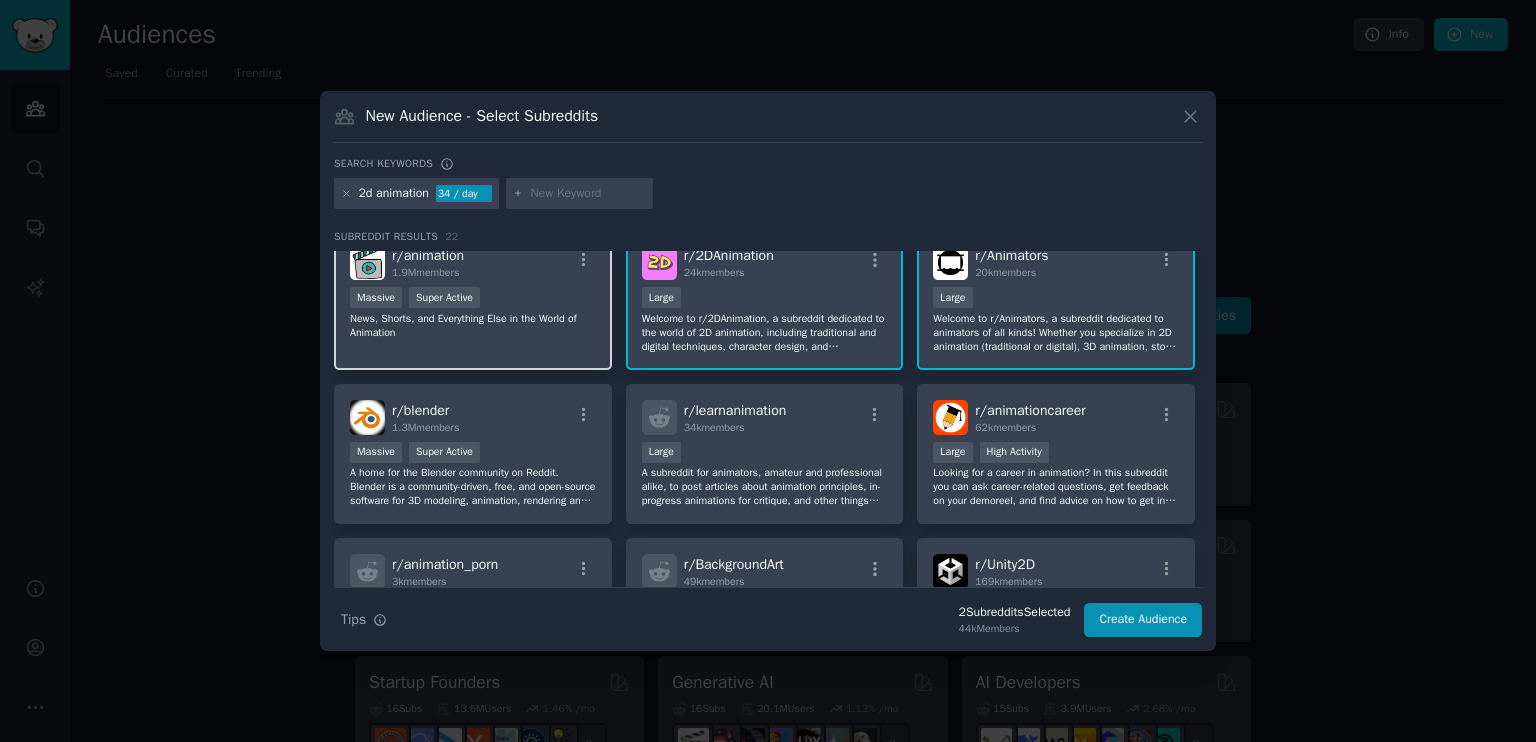 click on "Massive Super Active" at bounding box center [473, 299] 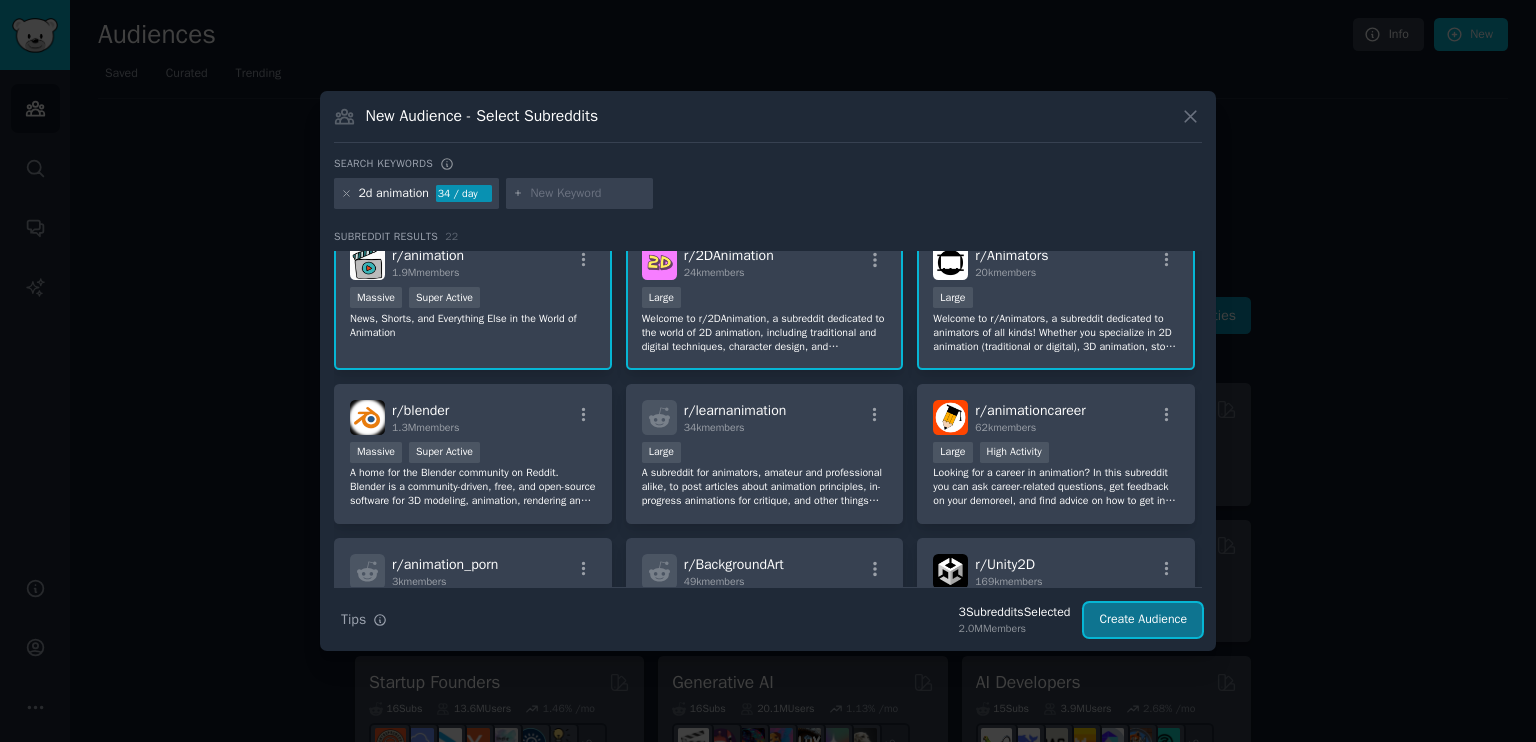 click on "Create Audience" at bounding box center [1143, 620] 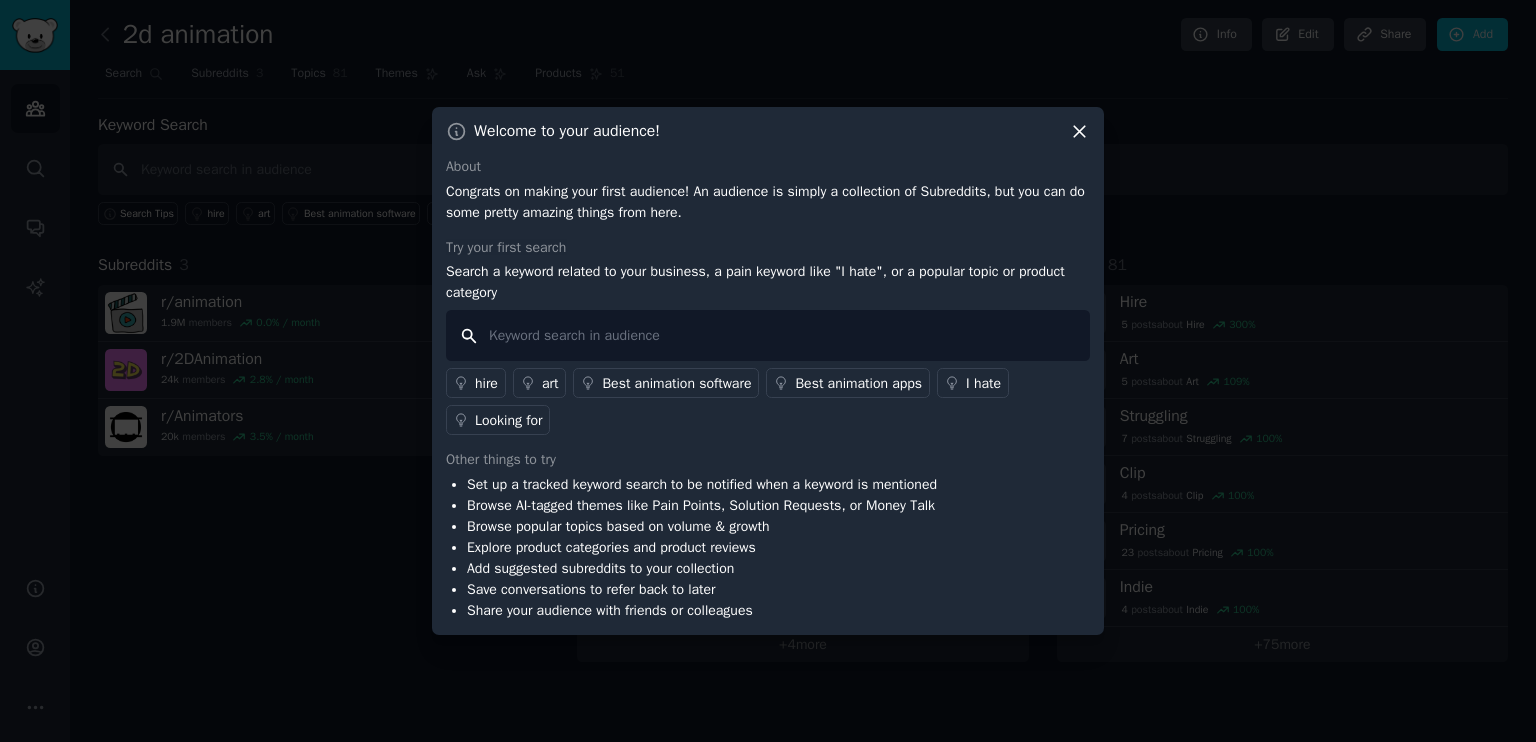 click at bounding box center (768, 335) 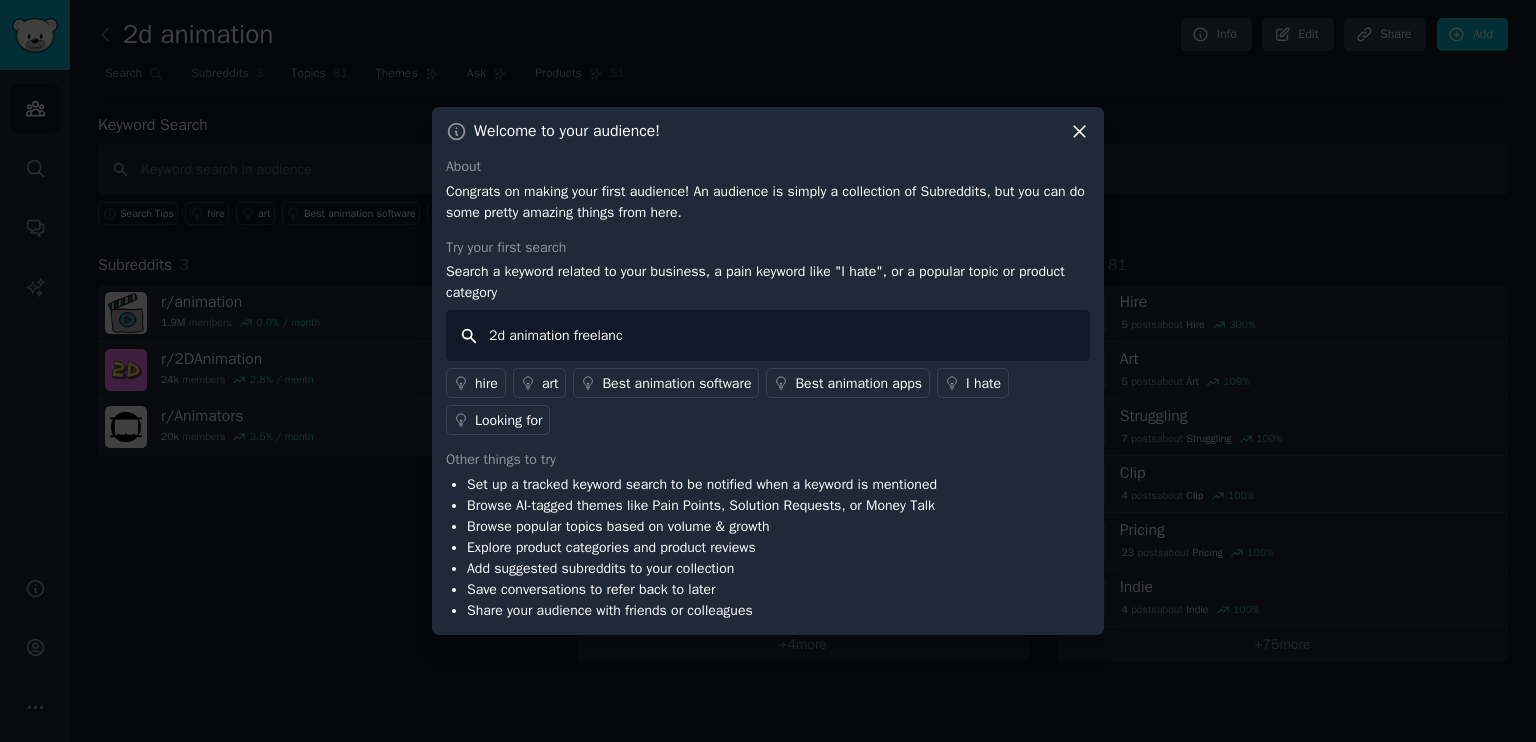 type on "2d animation freelance" 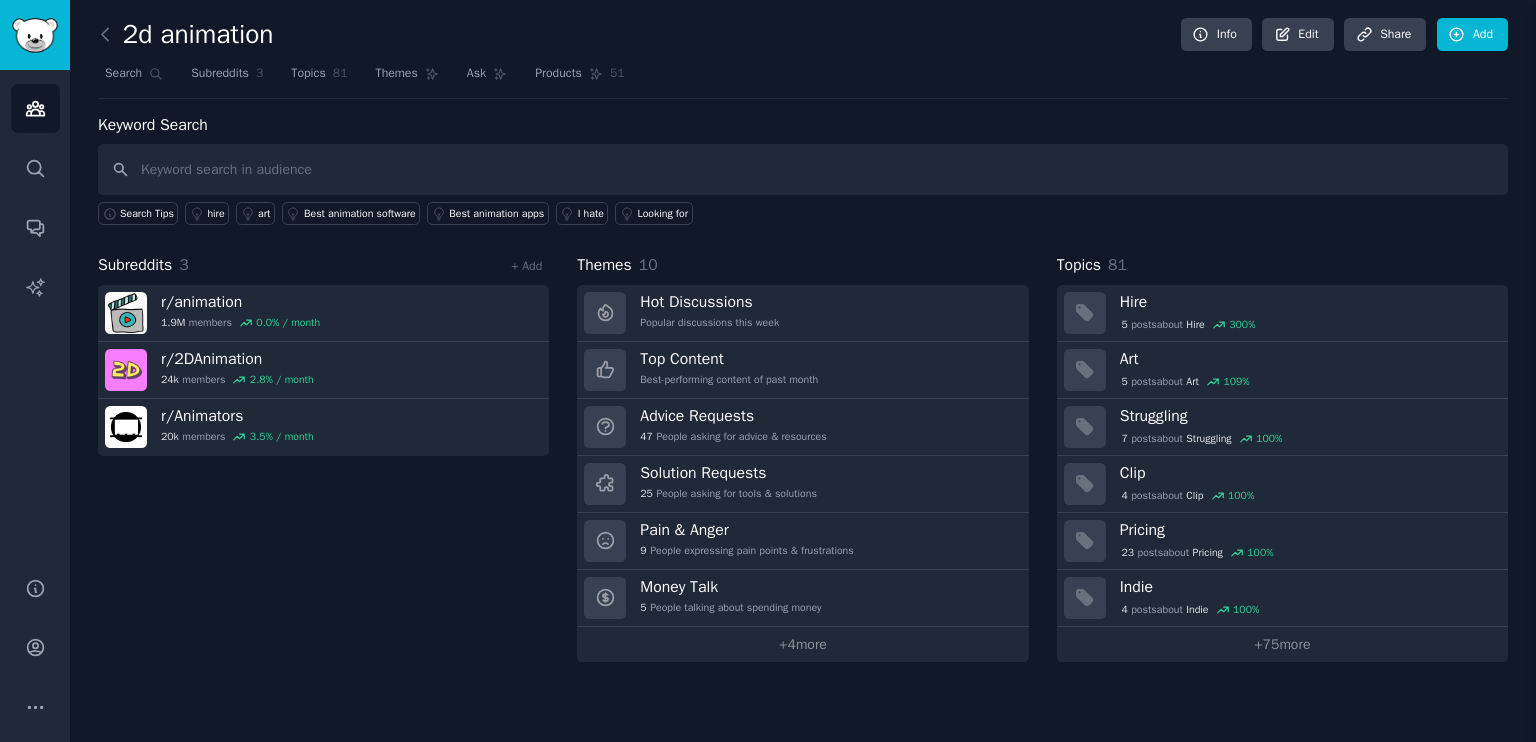 type 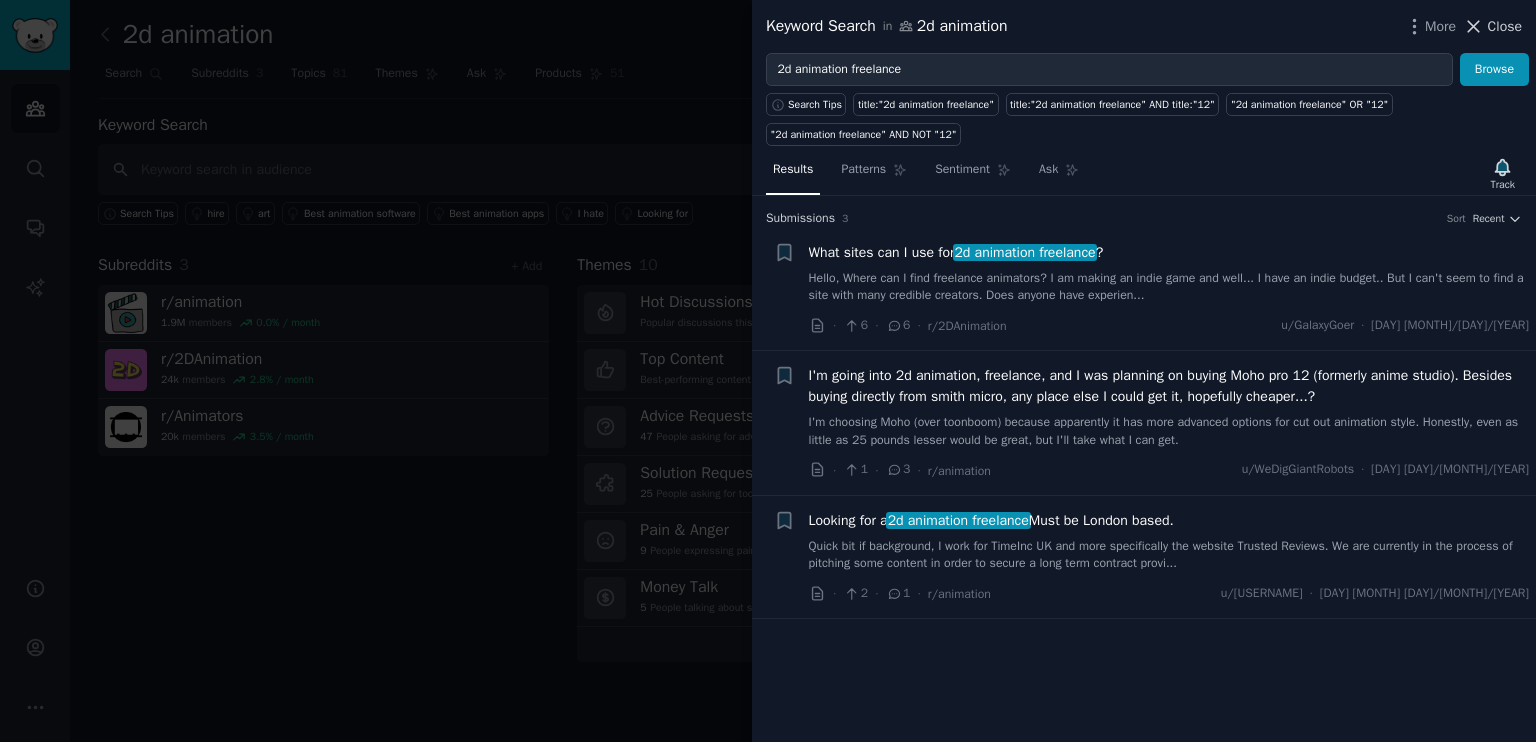 click on "Close" at bounding box center [1505, 26] 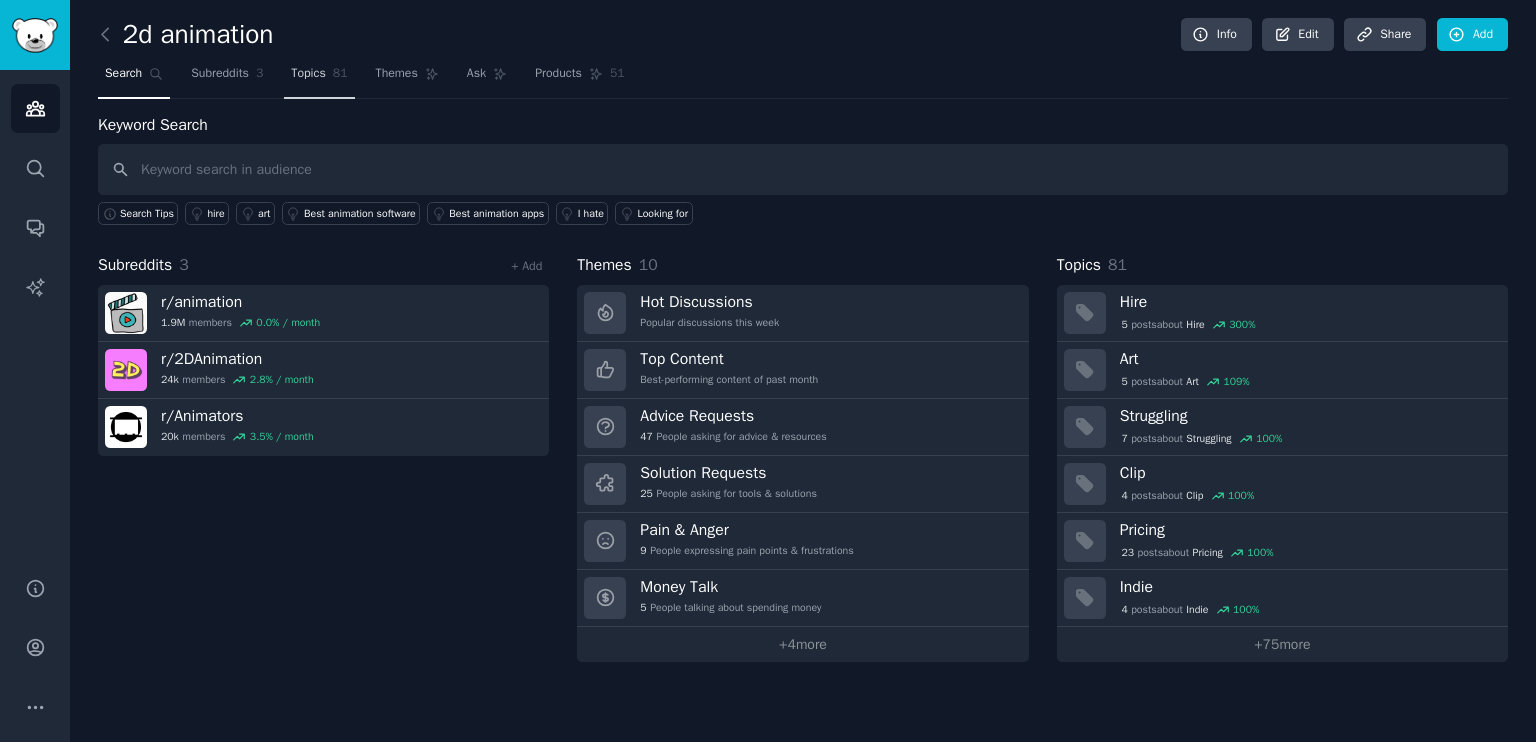 click on "Topics 81" at bounding box center [319, 78] 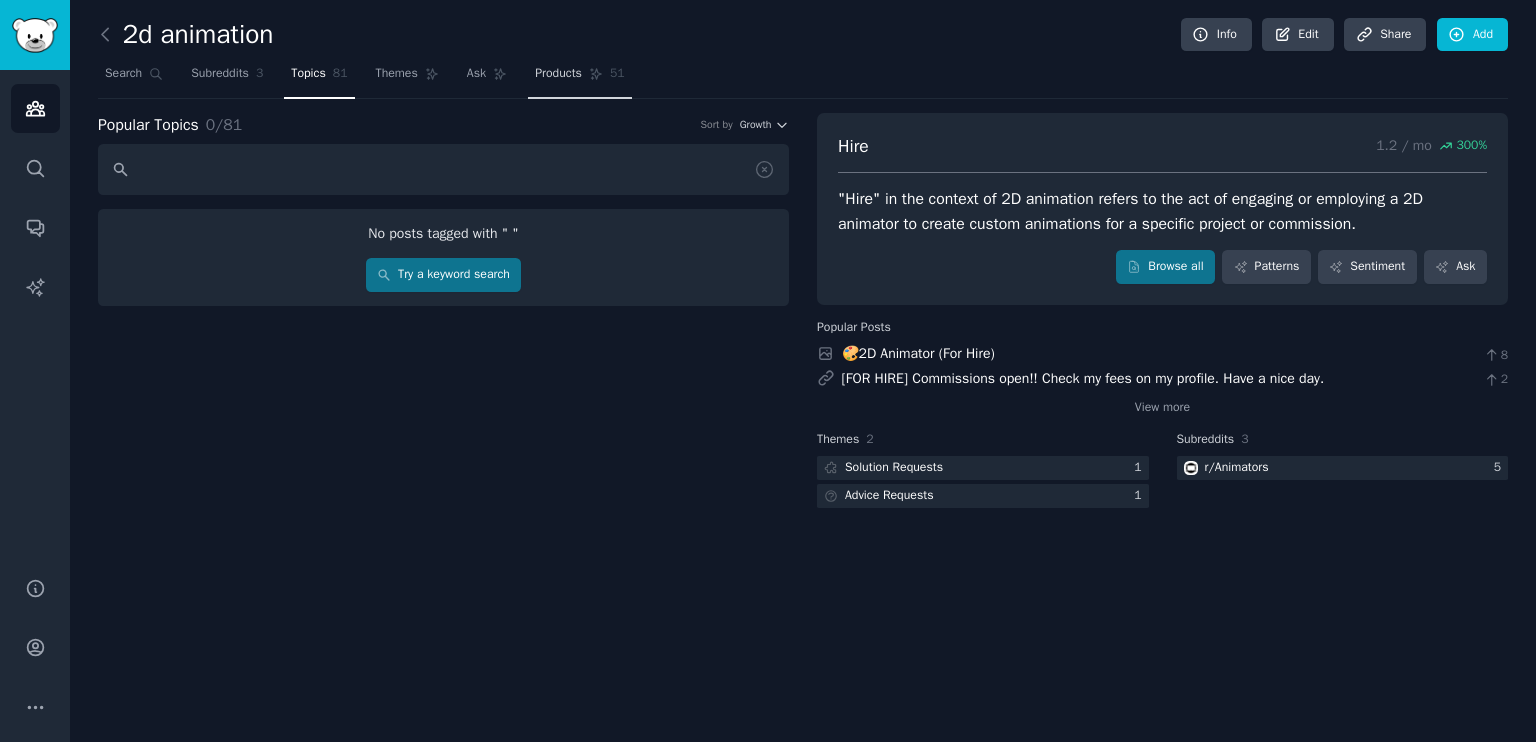 type 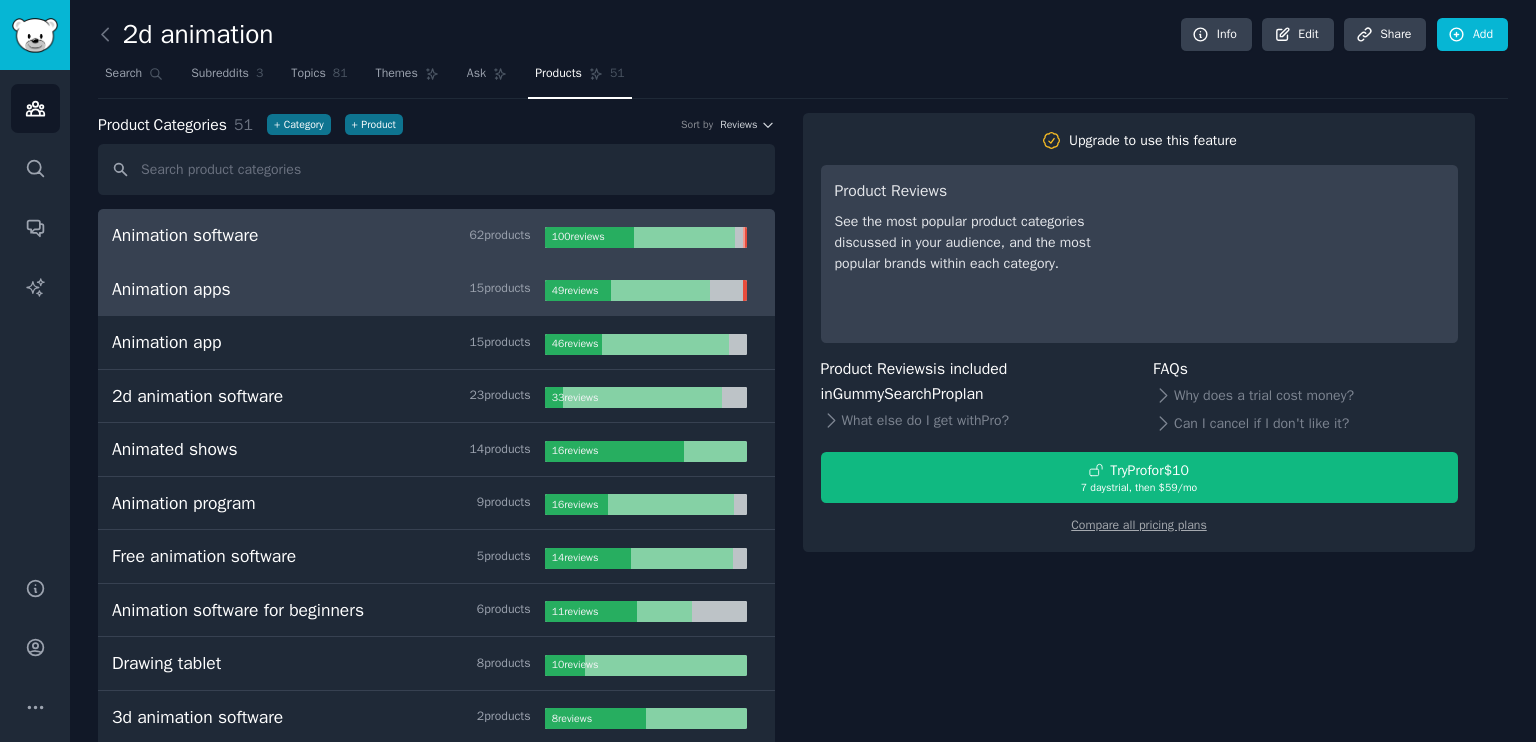 click on "Animation apps 15  product s 49  review s" at bounding box center (436, 290) 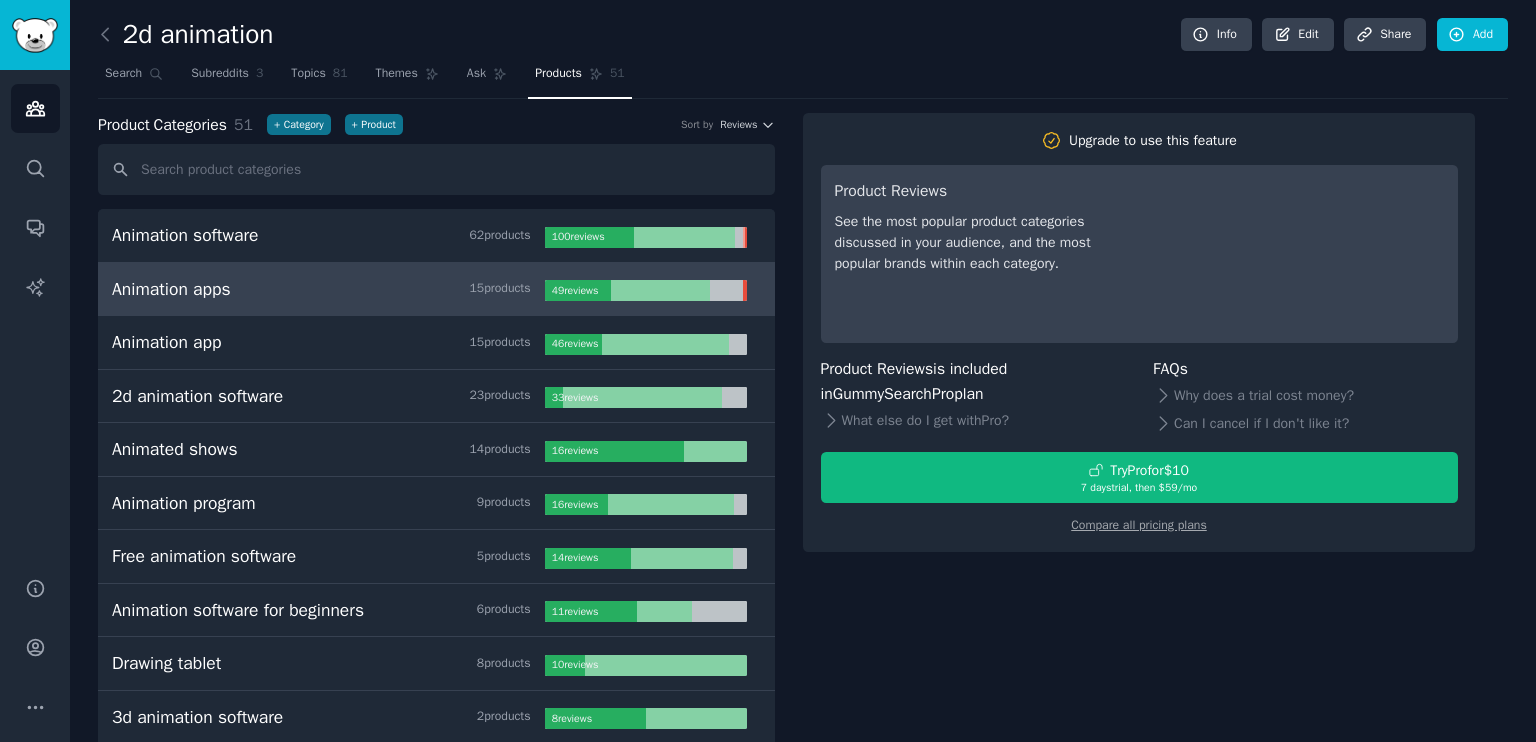 click on "49  review s" at bounding box center [575, 290] 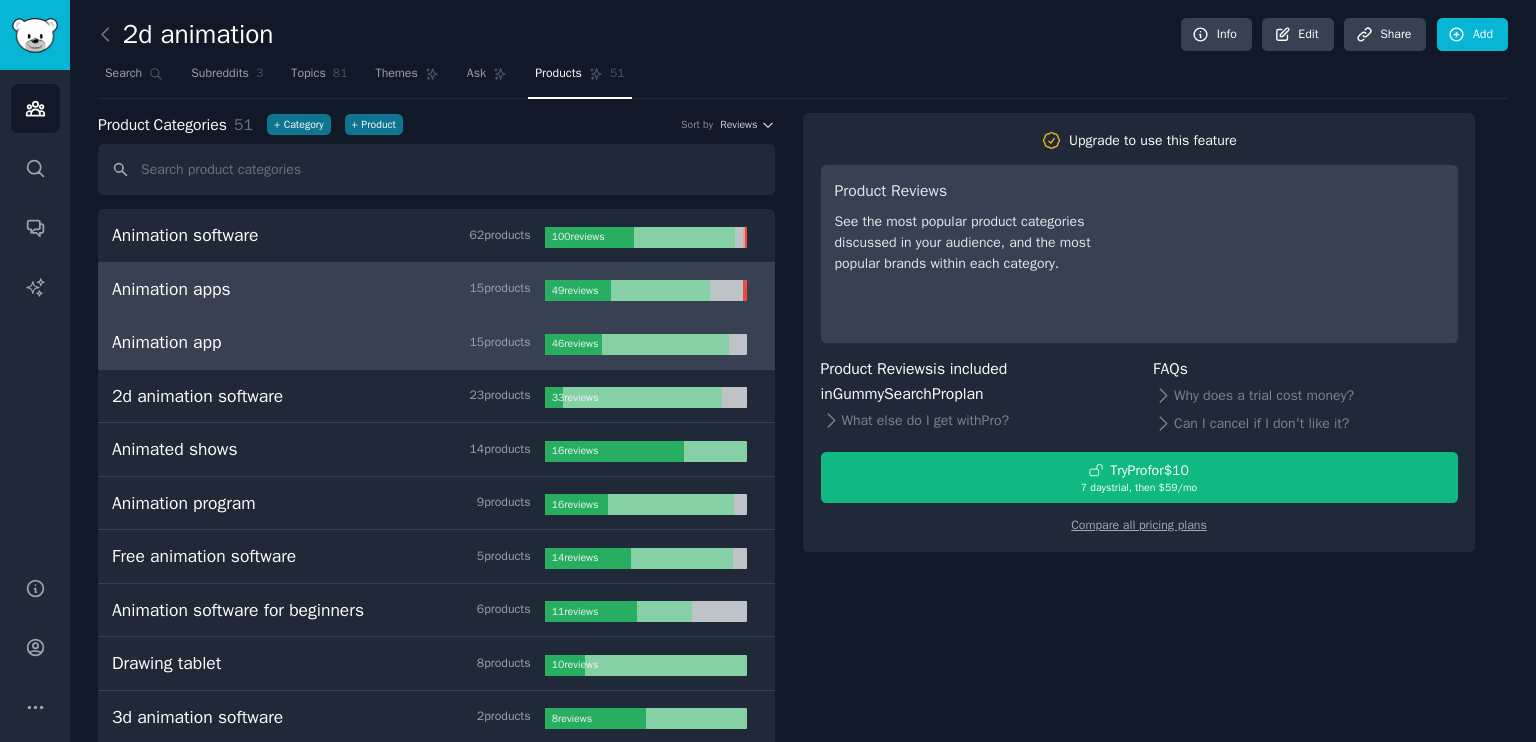 click on "Animation app [NUMBER]  product s [NUMBER]  review s" at bounding box center (436, 343) 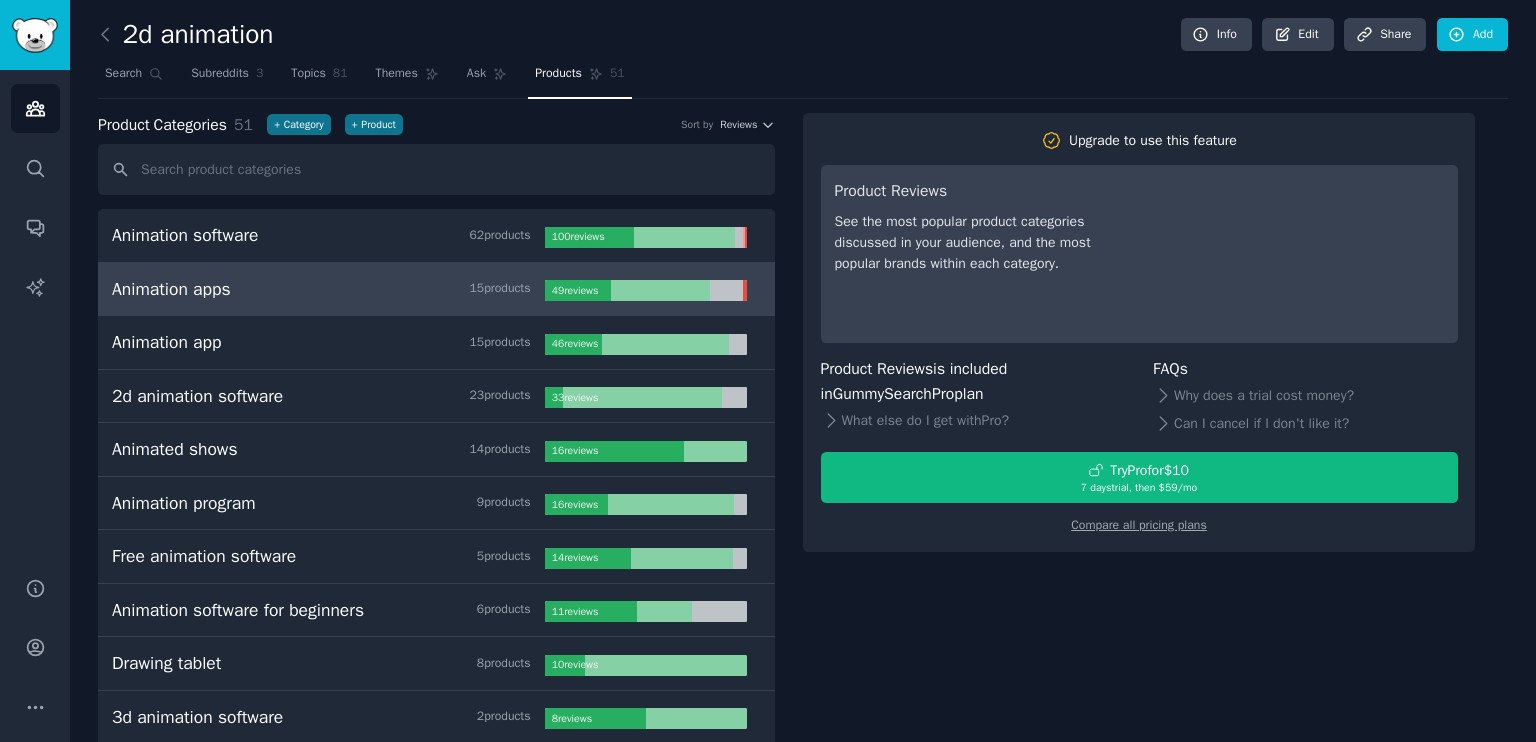 click on "Animation apps 15  product s" at bounding box center [328, 289] 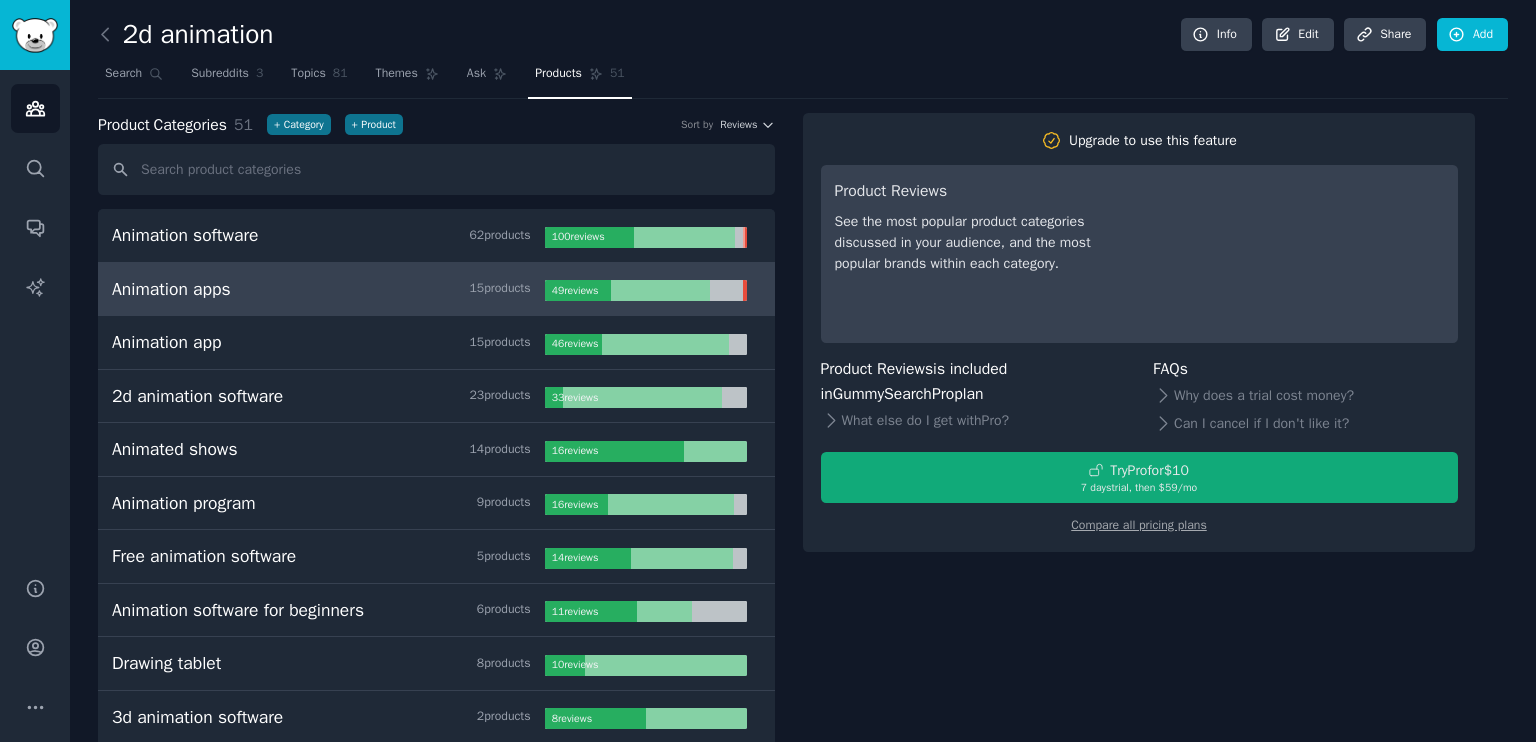 drag, startPoint x: 458, startPoint y: 295, endPoint x: 819, endPoint y: 455, distance: 394.86835 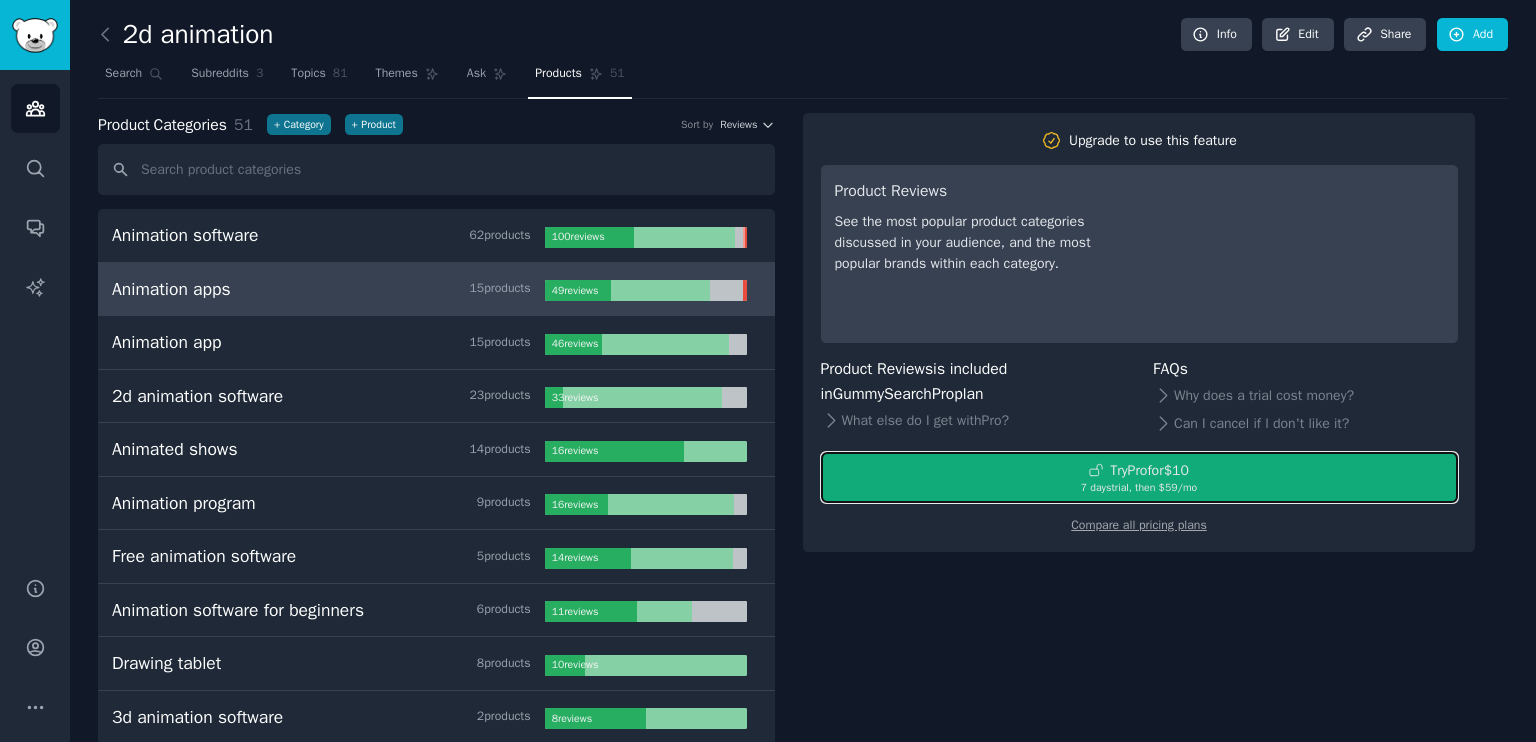 click on "7 days  trial, then $ 59 /mo" at bounding box center (1139, 488) 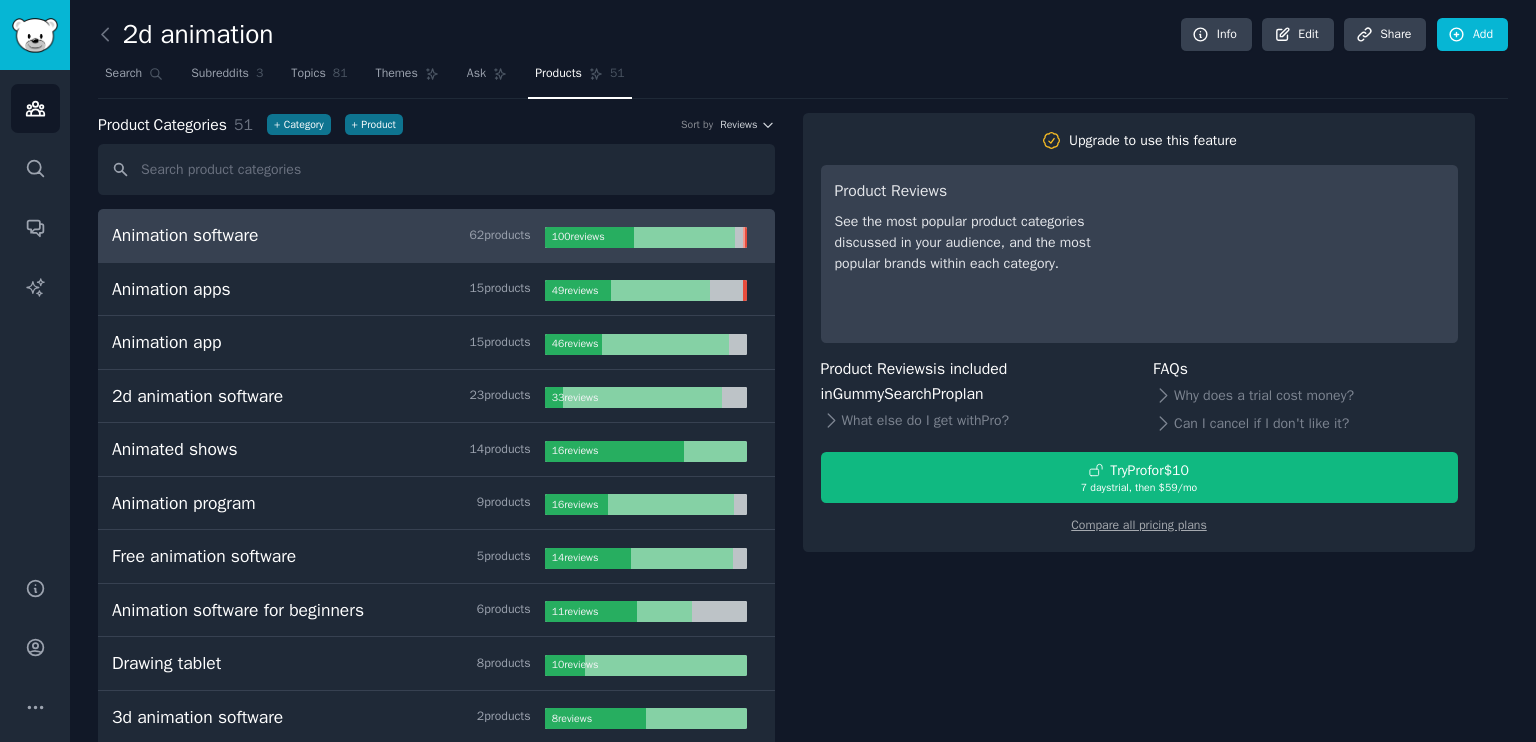 scroll, scrollTop: 0, scrollLeft: 0, axis: both 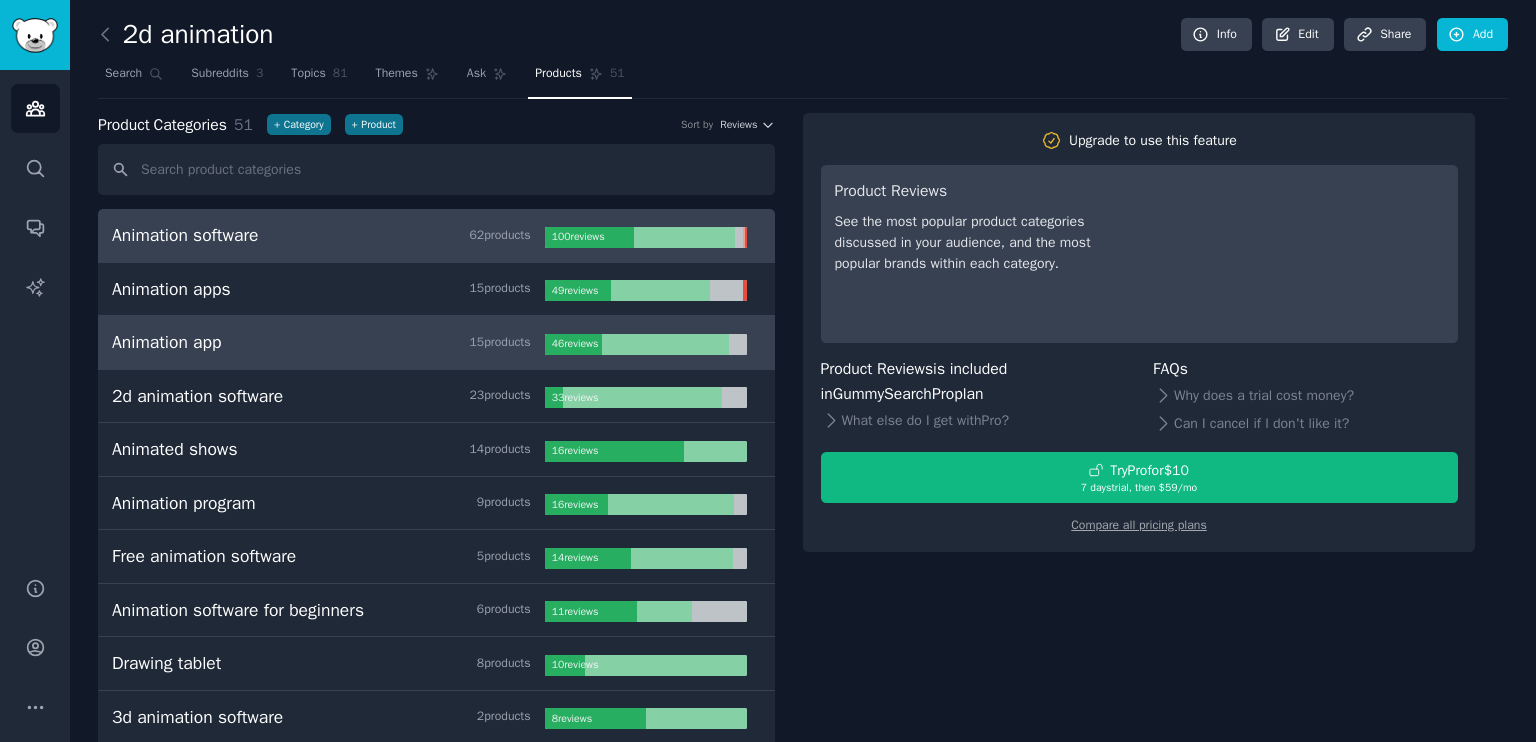 click on "Animation app [NUMBER]  product s" at bounding box center [328, 342] 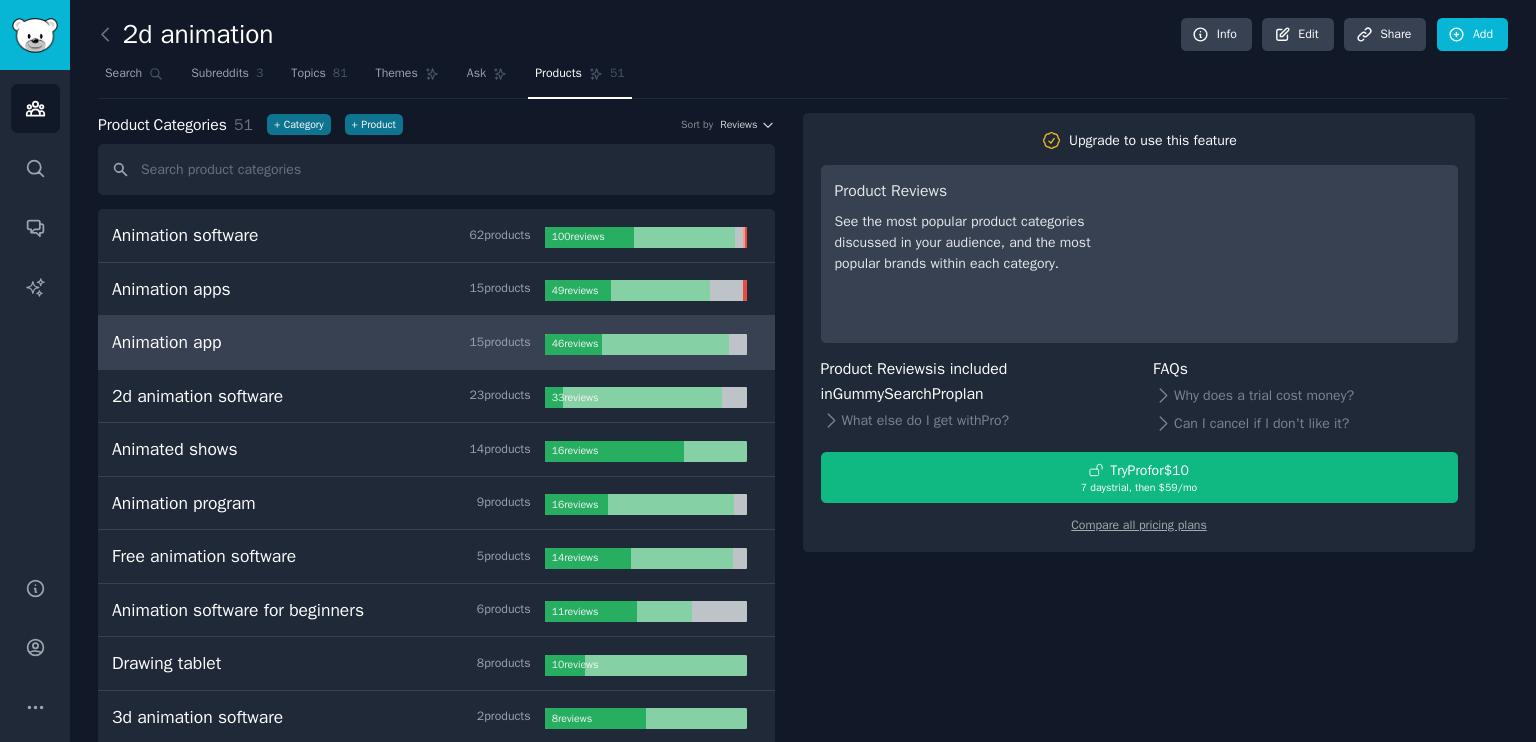 click on "Animation app [NUMBER]  product s" at bounding box center [328, 342] 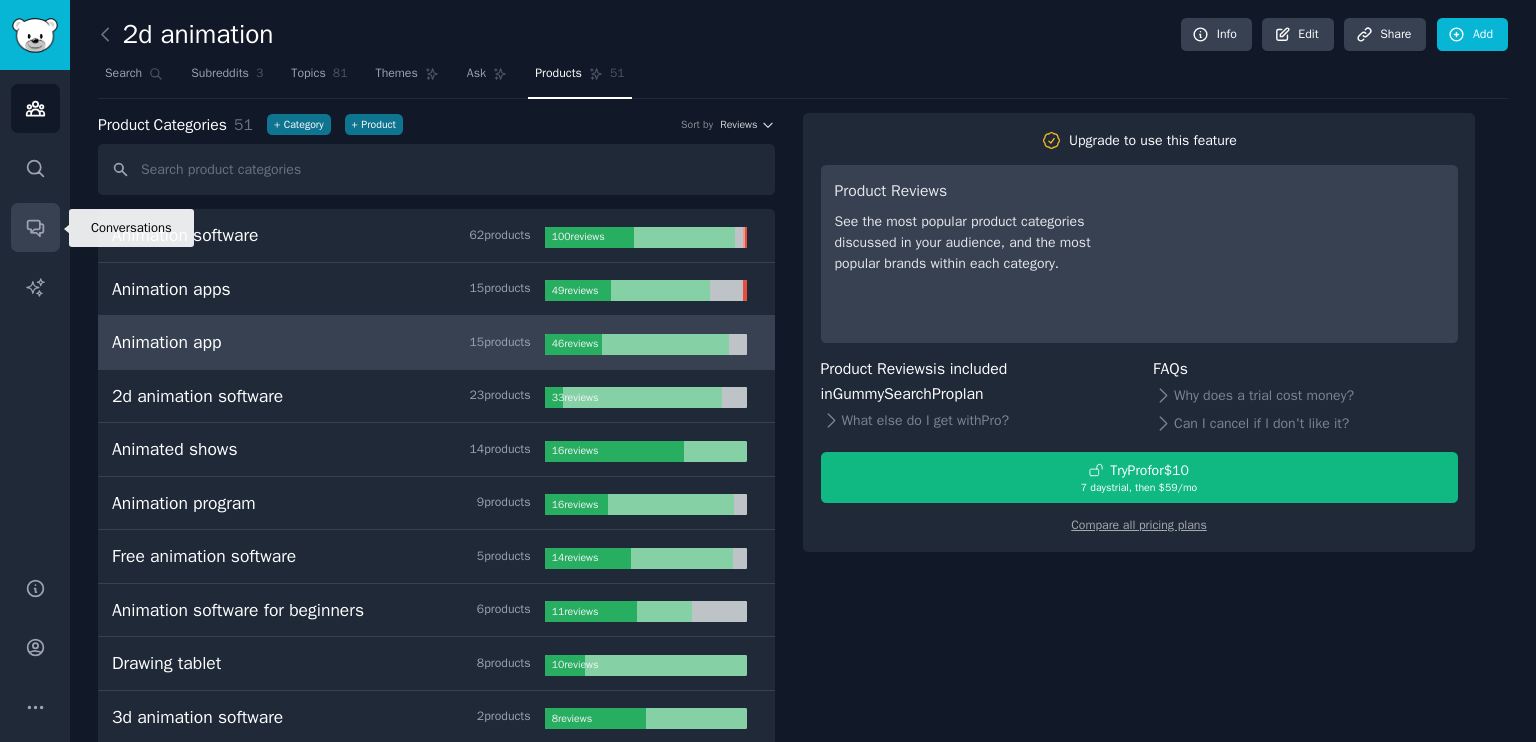 click 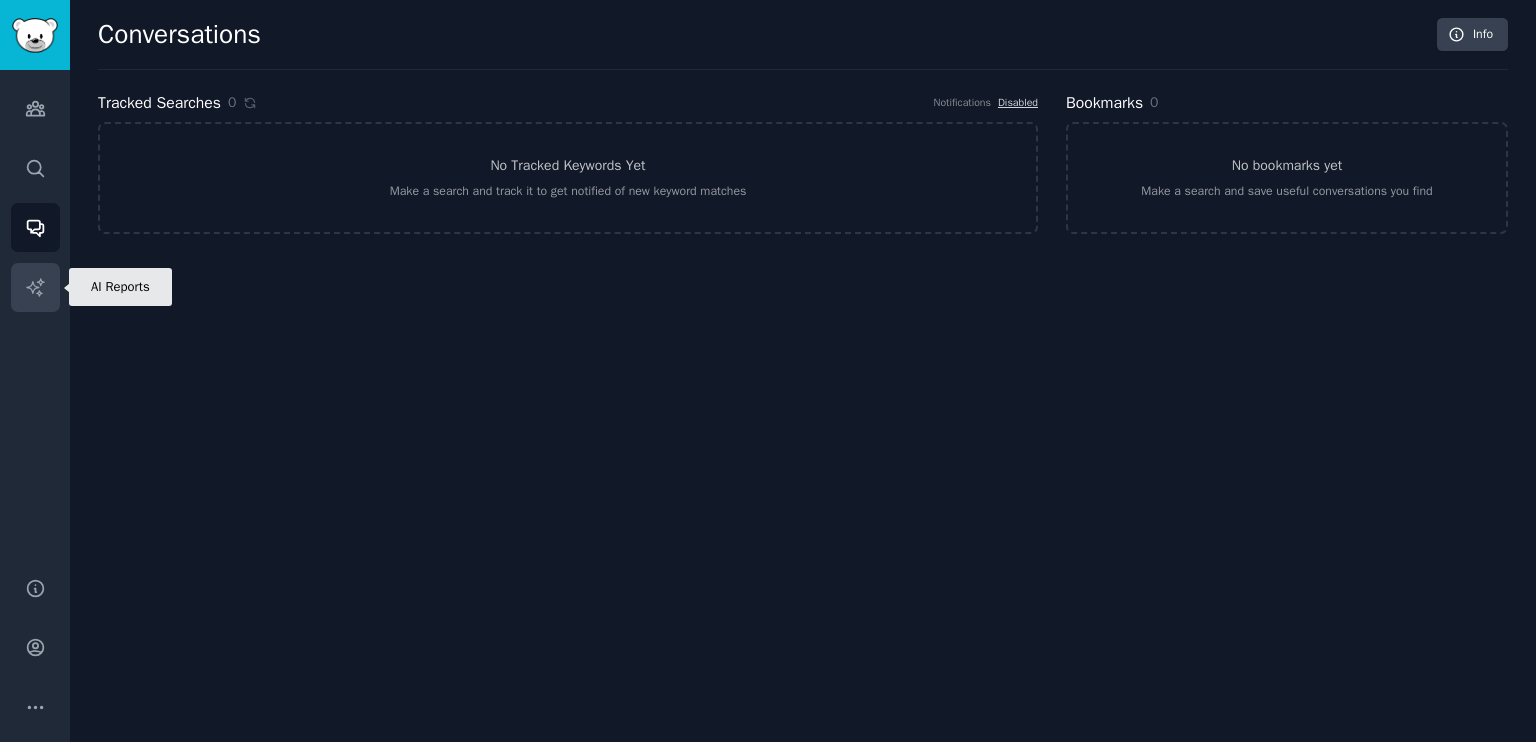 click 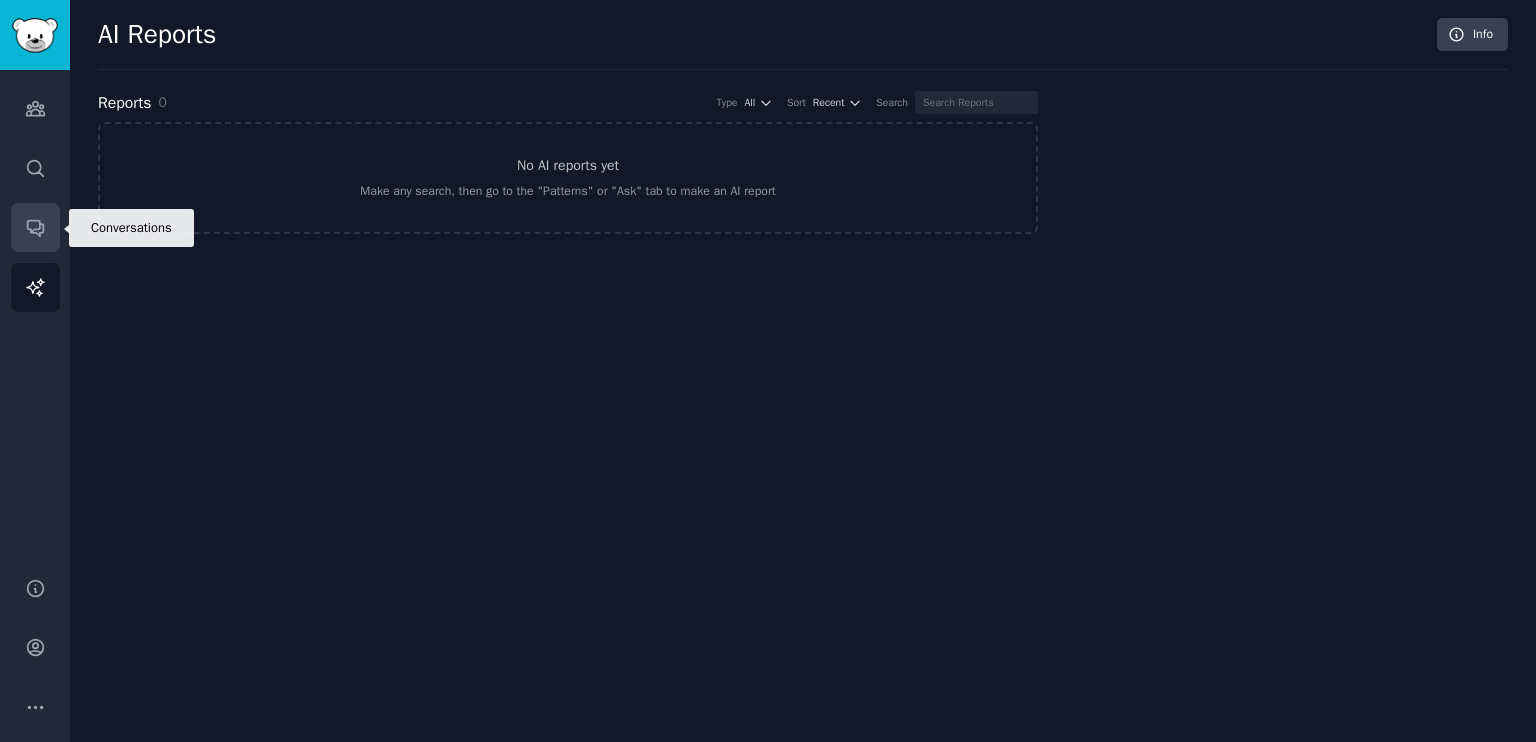 click 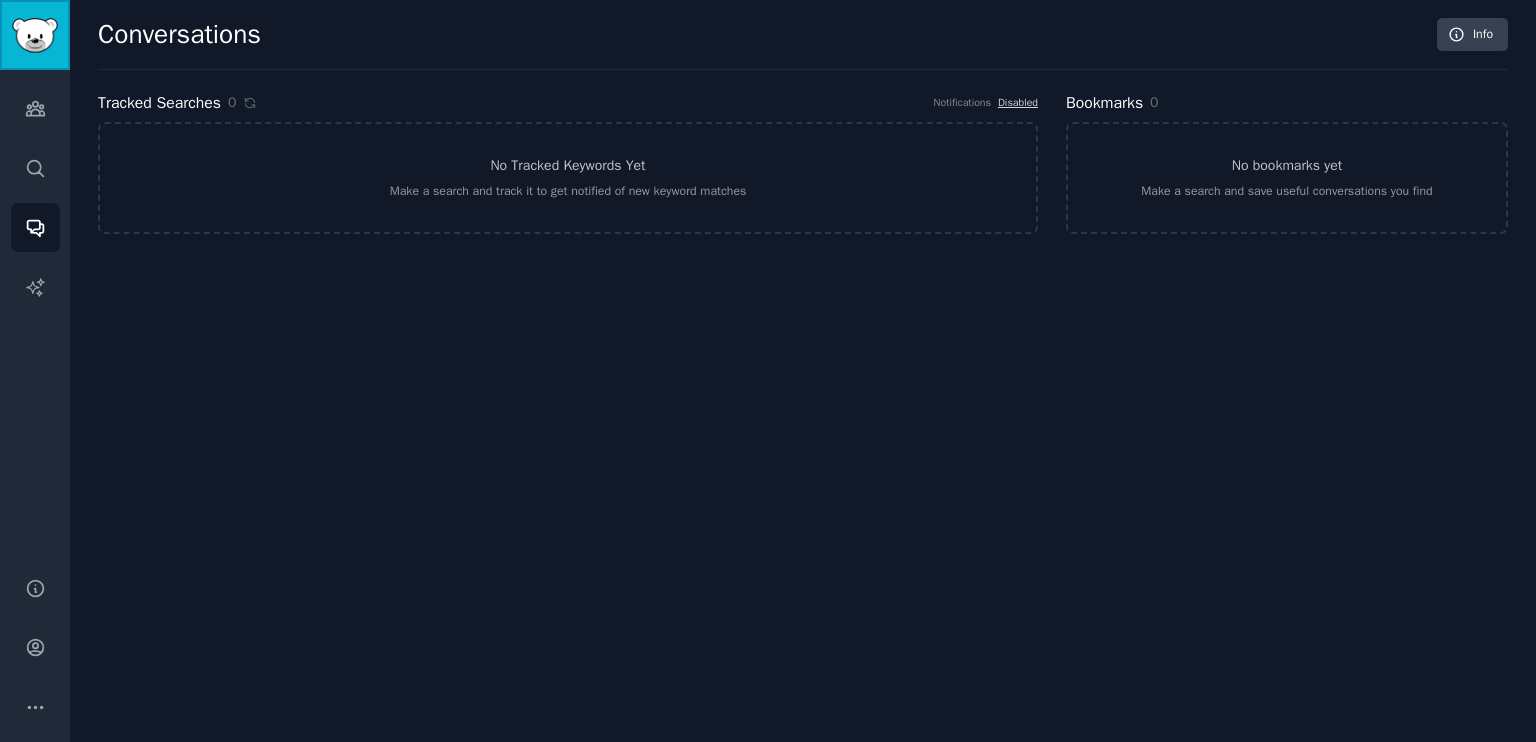 click at bounding box center (35, 35) 